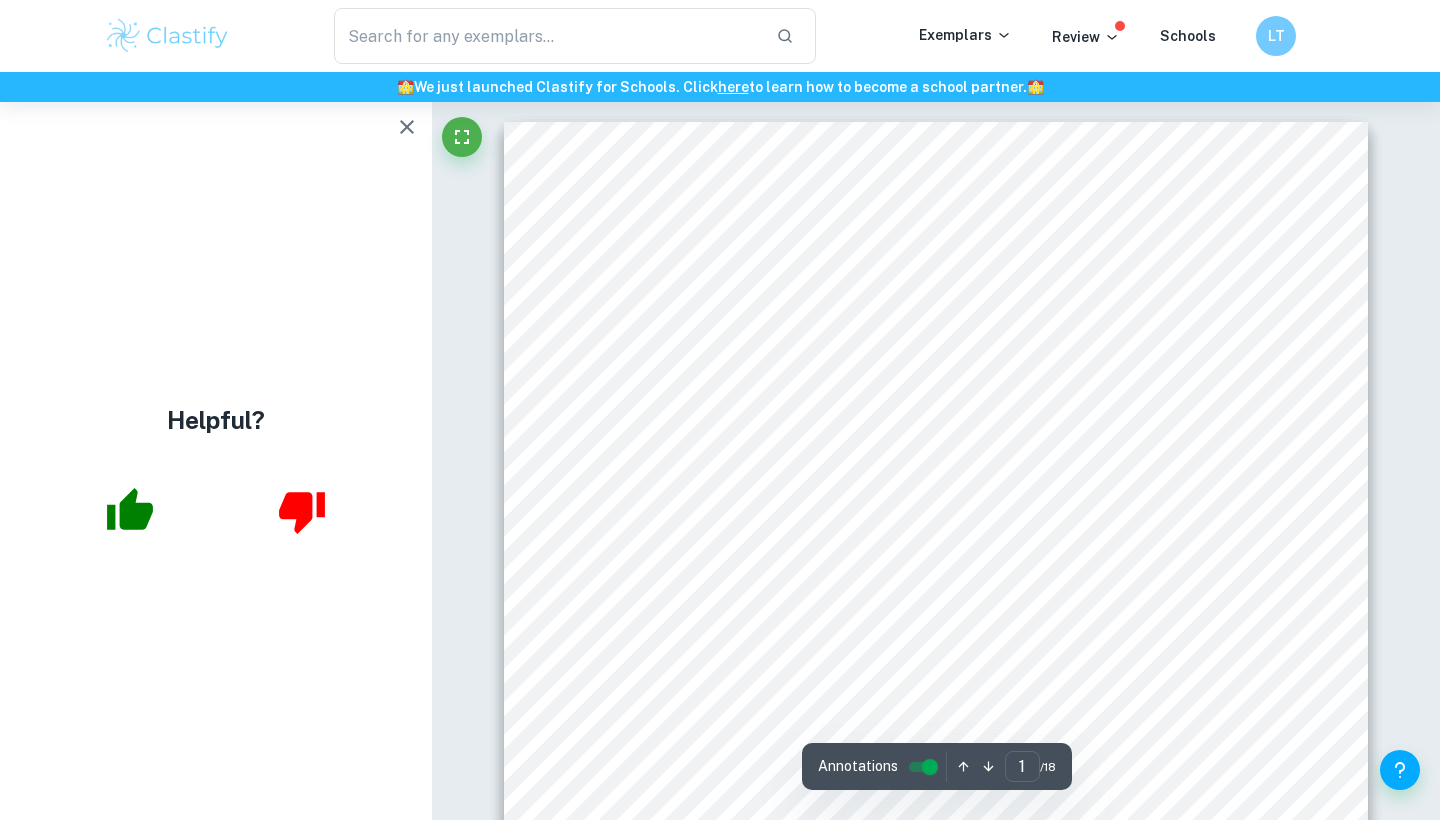 scroll, scrollTop: 0, scrollLeft: 0, axis: both 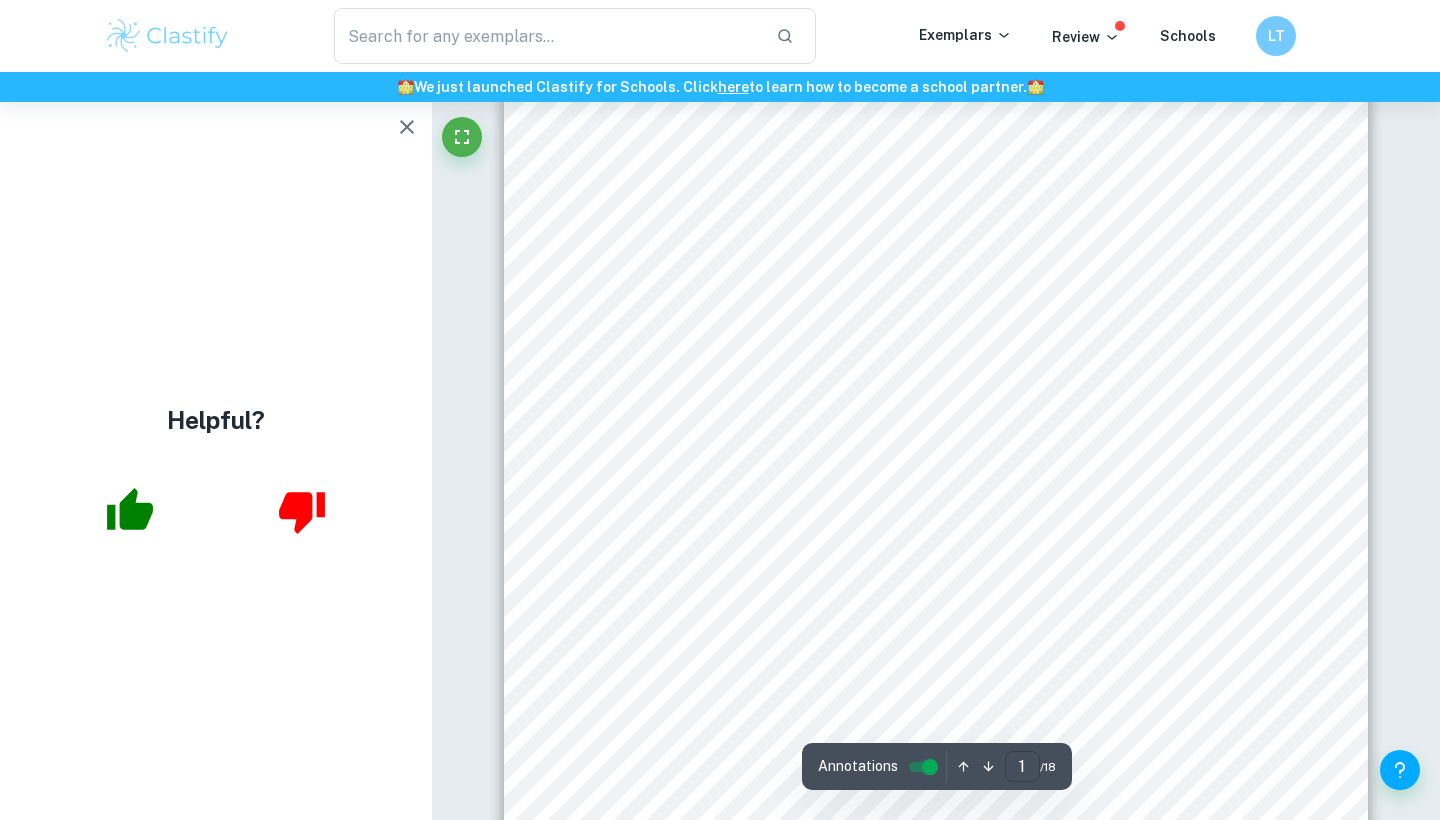 drag, startPoint x: 623, startPoint y: 275, endPoint x: 1028, endPoint y: 780, distance: 647.3407 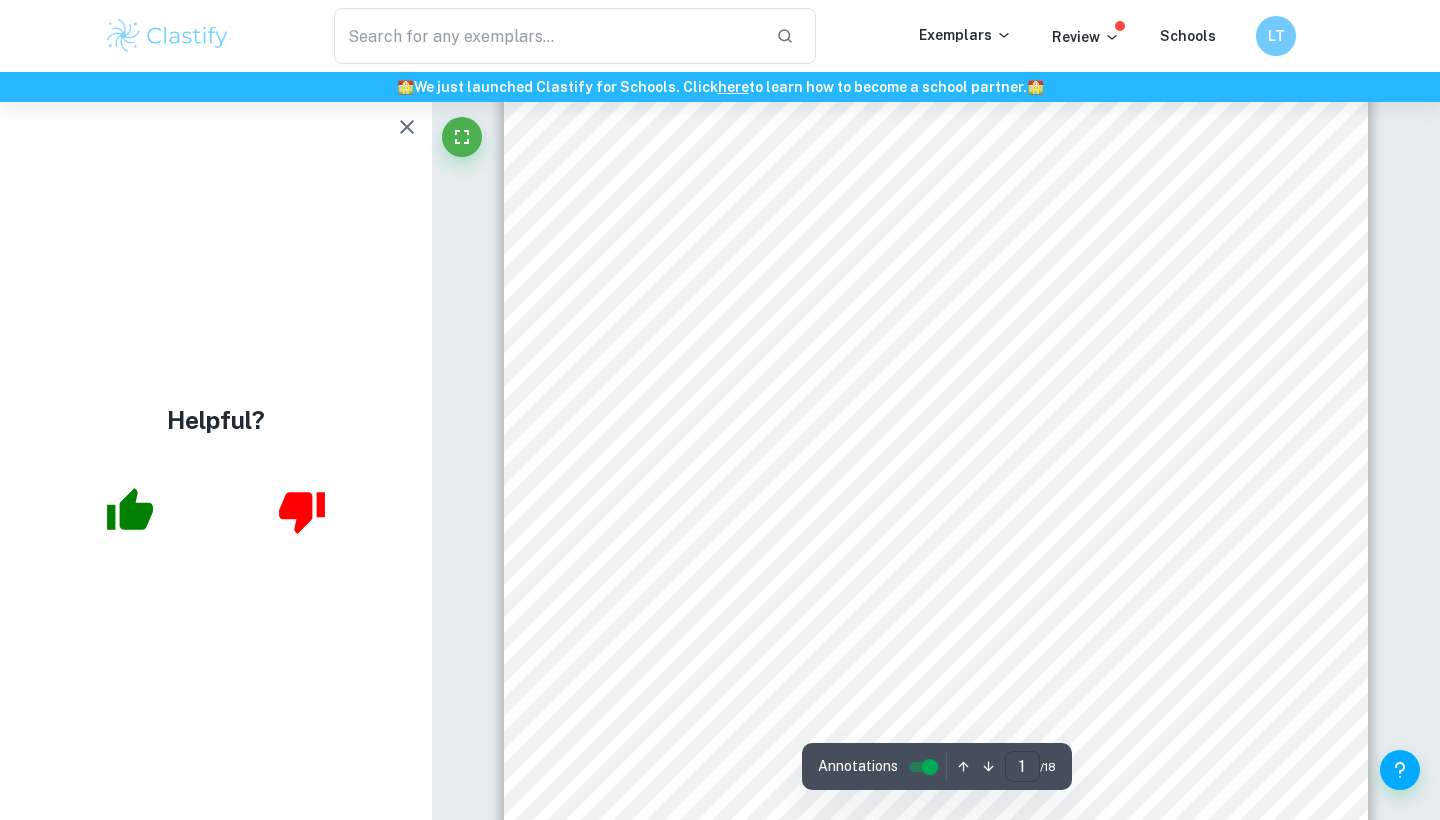 click on "1 INTERNATIONAL BACCAULERETE DIPLOMA PROGRAM Extended Essay in History: Due Process at Nuremberg Research Question: To what extent were the Nuremberg Trials defendants afforded a fair due process? Word Count: 3731" at bounding box center (936, 649) 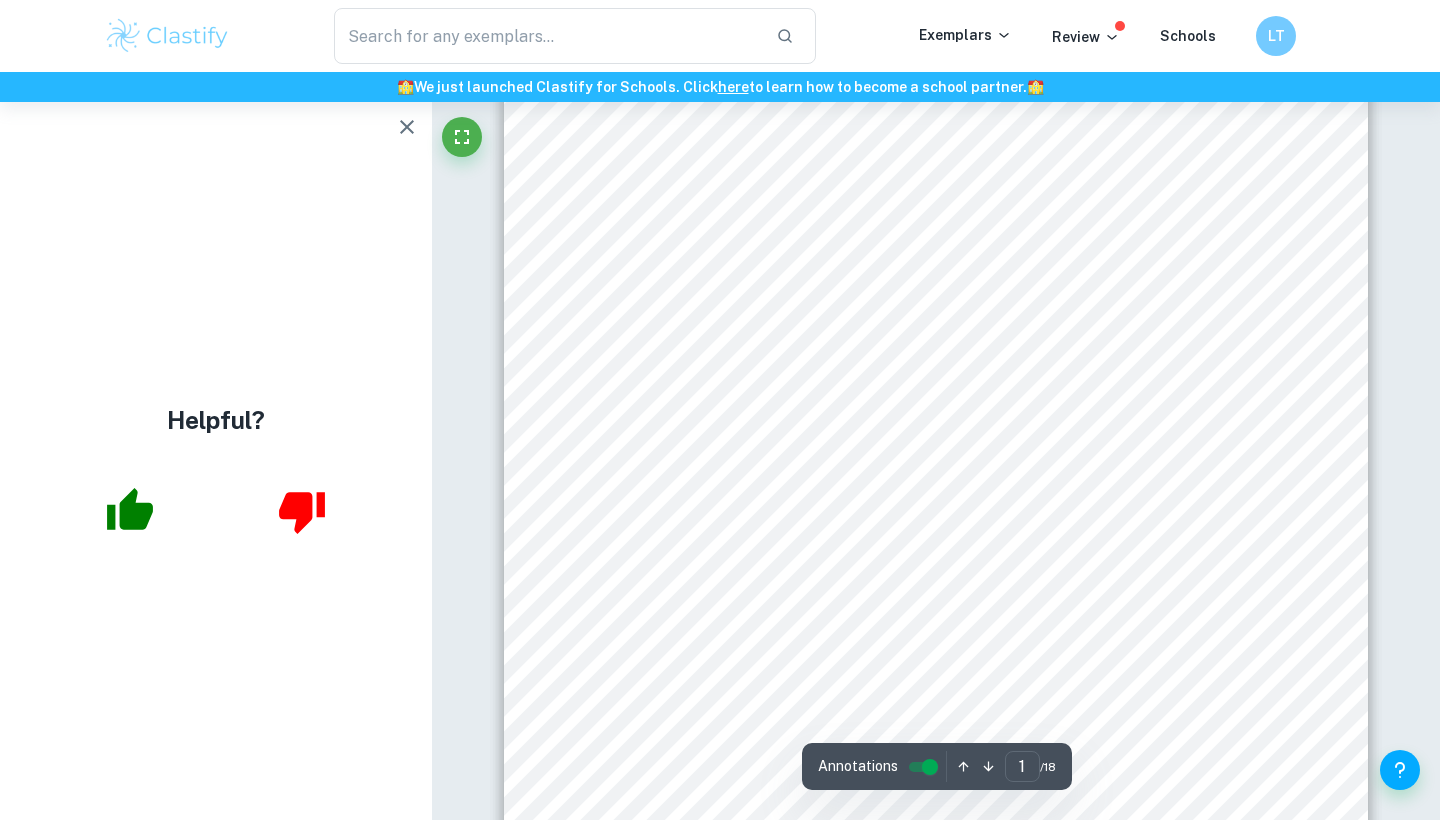 drag, startPoint x: 629, startPoint y: 207, endPoint x: 629, endPoint y: 223, distance: 16 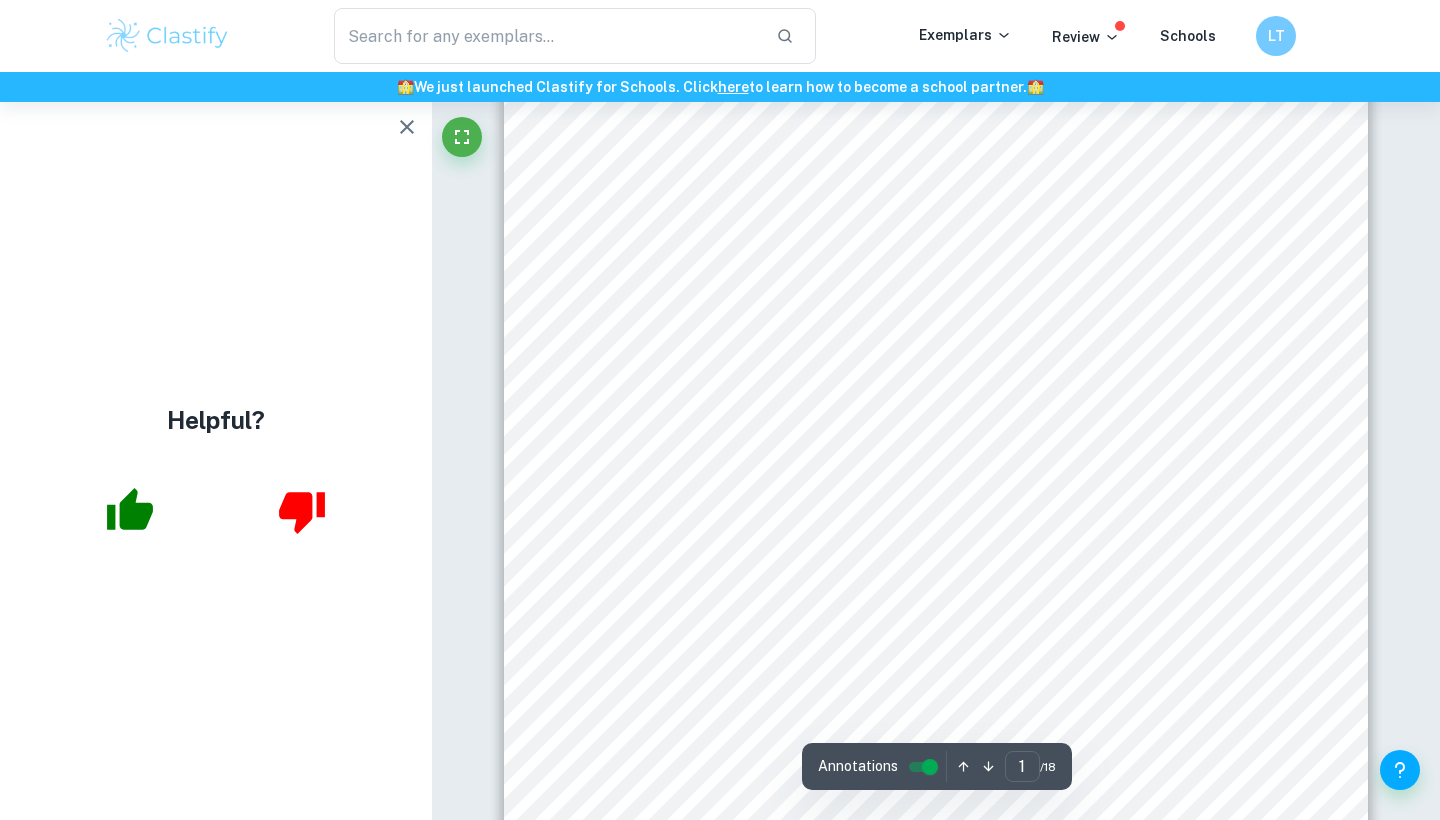 scroll, scrollTop: 359, scrollLeft: 0, axis: vertical 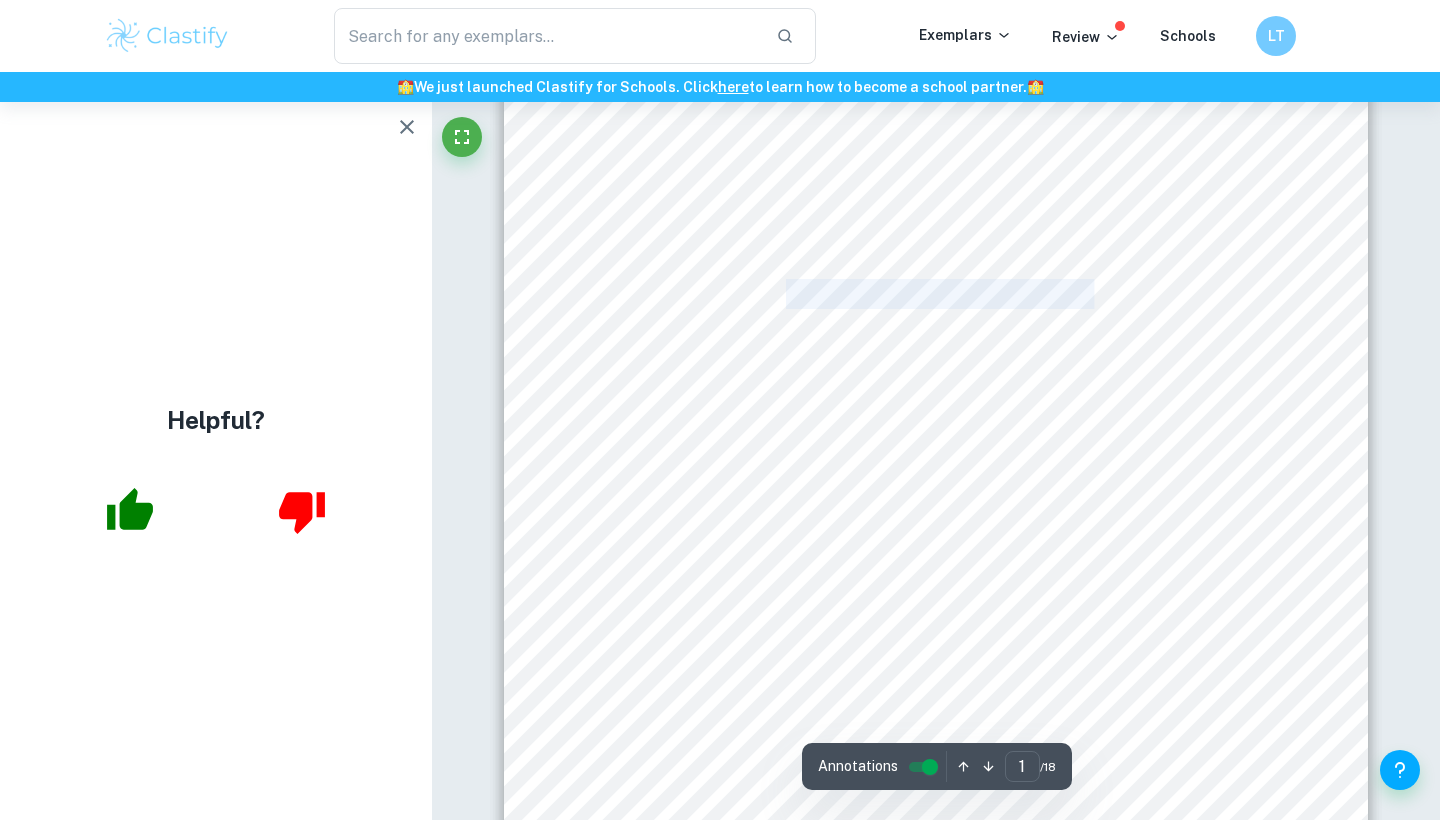 click on "1 INTERNATIONAL BACCAULERETE DIPLOMA PROGRAM Extended Essay in History: Due Process at Nuremberg Research Question: To what extent were the Nuremberg Trials defendants afforded a fair due process? Word Count: 3731" at bounding box center [936, 374] 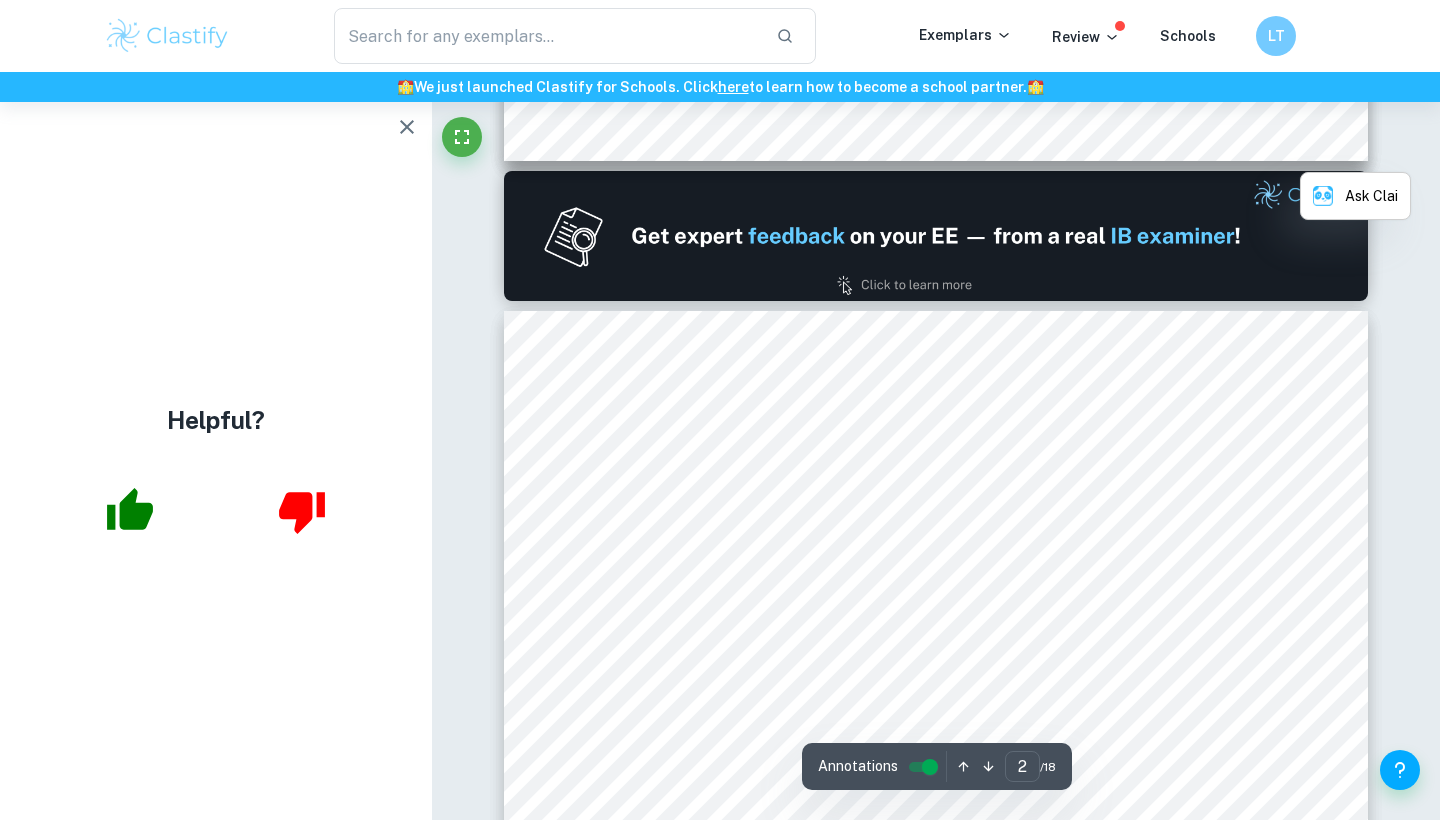 scroll, scrollTop: 1194, scrollLeft: 0, axis: vertical 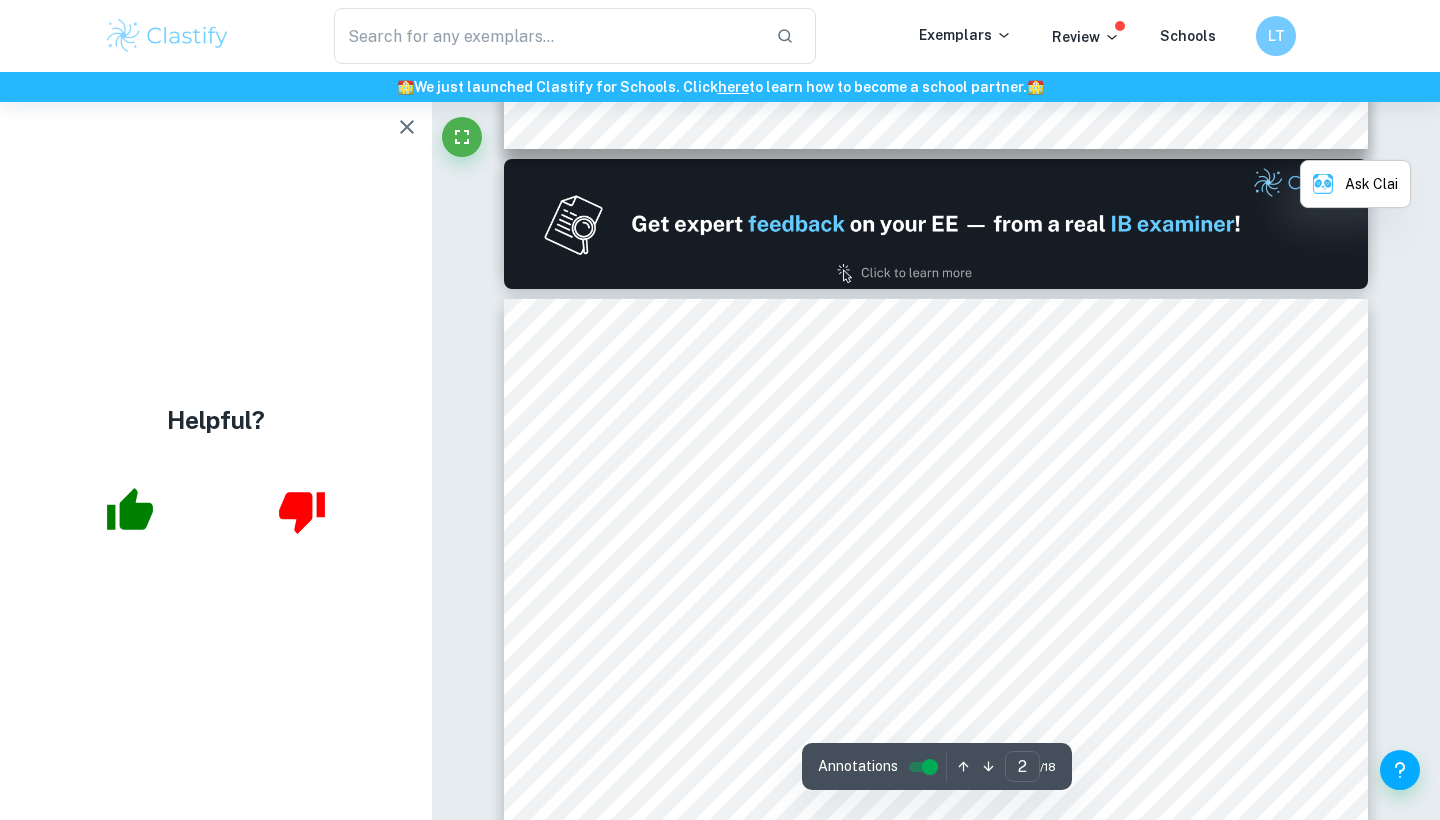 click on "2 Table of Contents Introduction   &&&&&&&&&&&&&&&&&&&&&&&&&&&&&&&&&&   3 Analysis   &&&&&&&&&&&&&&&&&&&&&&&&&&&&&&&&&&&&..   4 Conclusion   &&&&&&&&&&&&&&&&&&&&&&&&&&&&&&&&&&   13 Bibliography   &&&&&&&&&&&&&&&&&&&&&&&&&&&&&&&&&.   15" at bounding box center [936, 910] 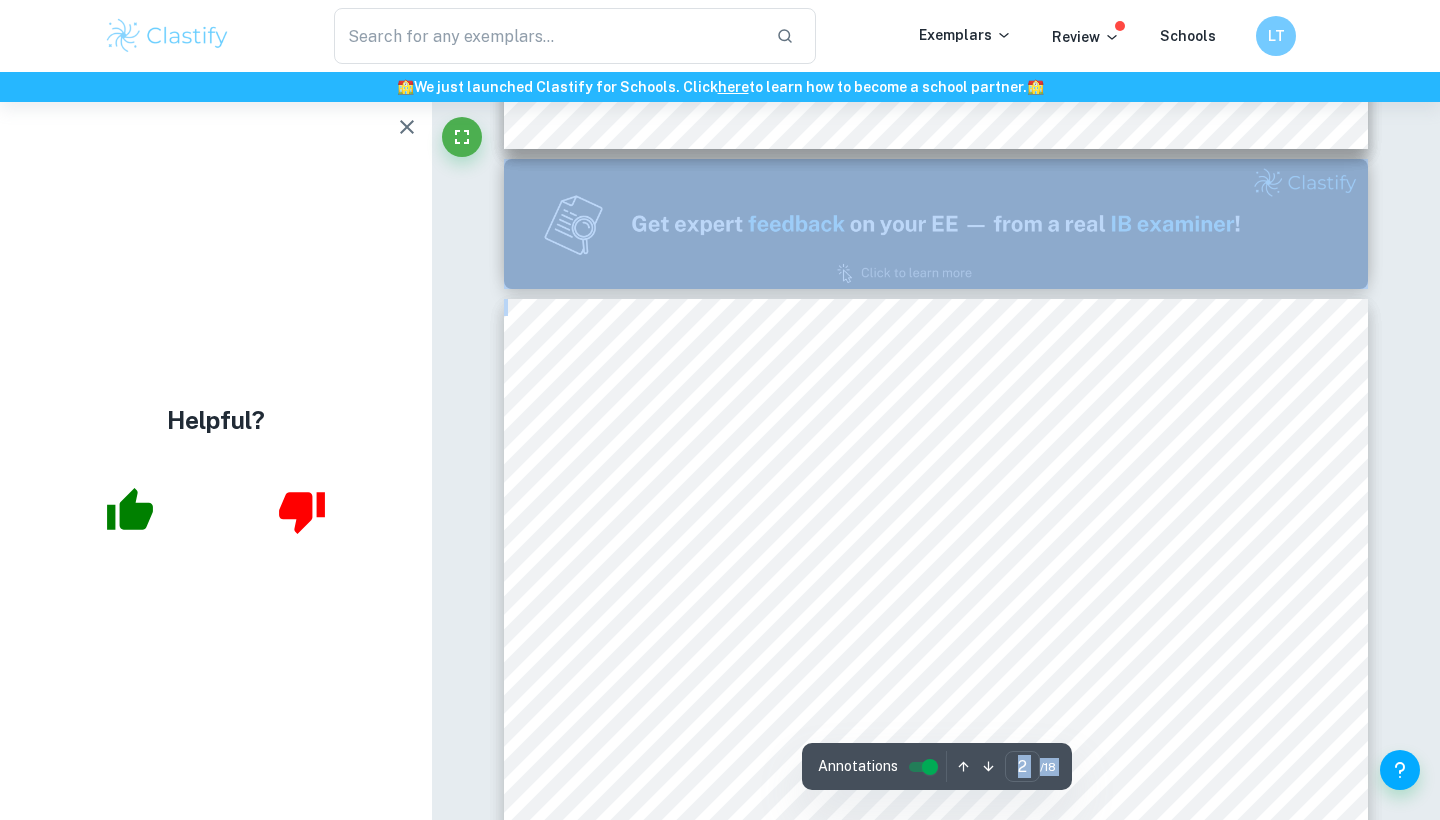 drag, startPoint x: 869, startPoint y: 408, endPoint x: 925, endPoint y: 747, distance: 343.59424 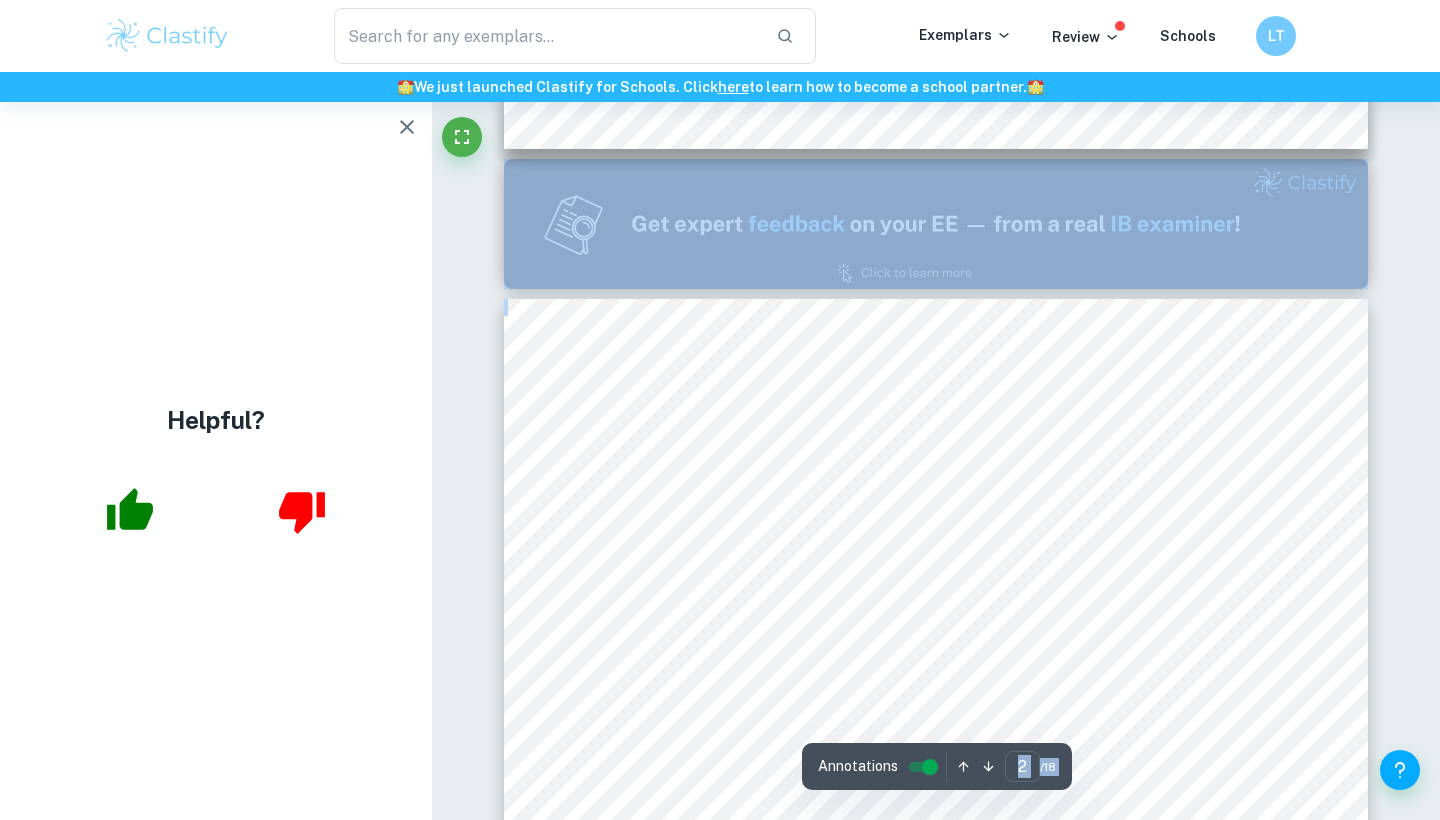 click on "3 Introduction After the end of the Second World War, the Allies had to face the upmost important task of dealing with the senior Nazis that have unleashed the war and the immeasurable pain and suffering that has come with it. While most of the public called for a political execution ([LAST], [YEAR]), the victors have decided to let the accused stand trial, which was something that has never been seen before and to which Justice [LAST] has referred to as   89one of the most significant tributes that Power has ever paid to Reason99   ([LAST], [YEAR], cited in Nuremberg Trial Proceedings Volume 2, [YEAR]). While it is certainly surprising that the defendants even got the chance to stand in front of a judge, and surely they have received more justice that they could ever expect considering the inhumane acts they have committed ([LAST], [YEAR]), there is a lot of controversy regarding the legal nature of the trials, in particular the due process rights that the accused were afforded. Hence why, this essay seeks" at bounding box center [936, 10072] 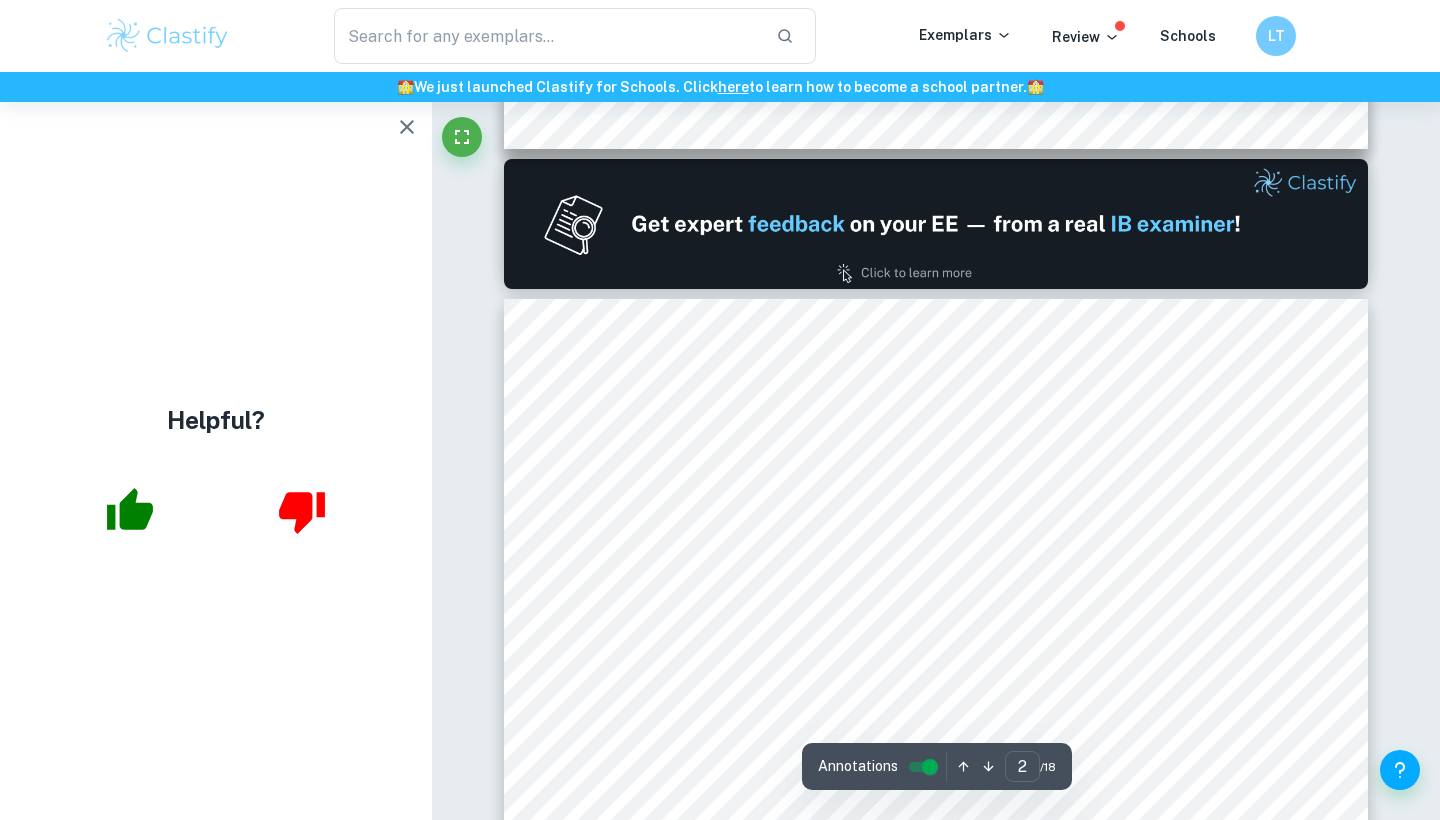click at bounding box center (936, 910) 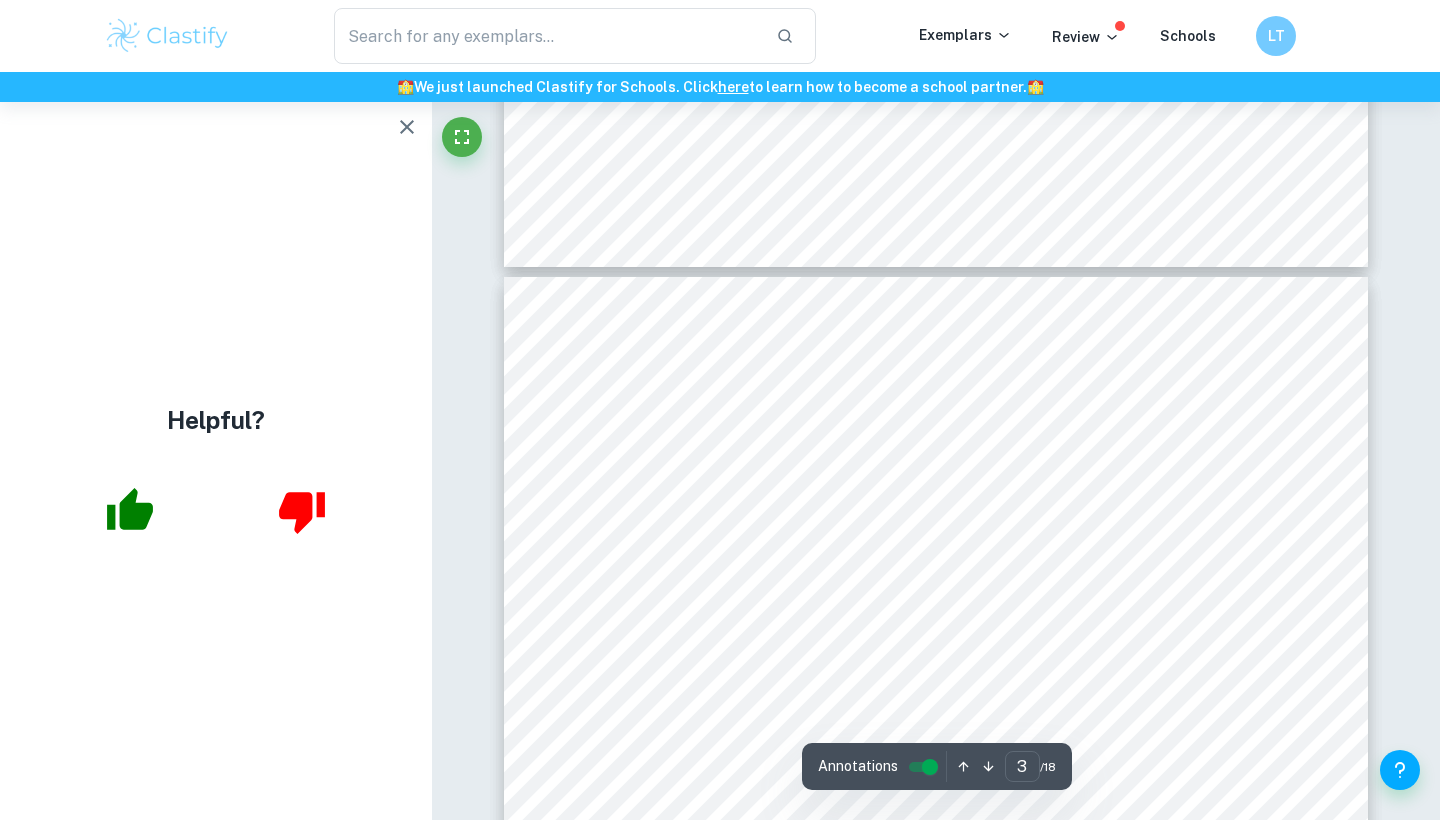 scroll, scrollTop: 2590, scrollLeft: 0, axis: vertical 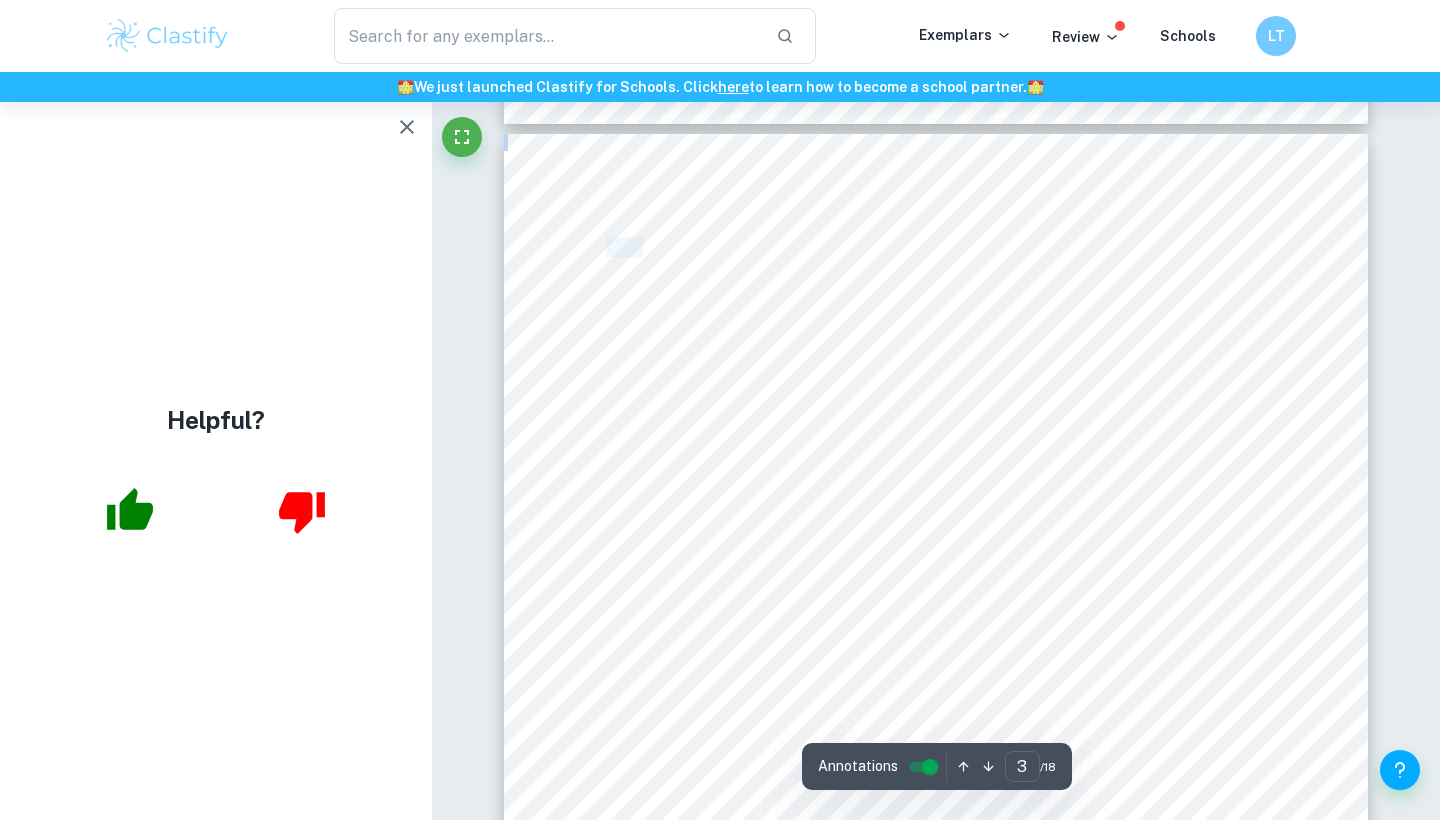 drag, startPoint x: 596, startPoint y: 247, endPoint x: 634, endPoint y: 247, distance: 38 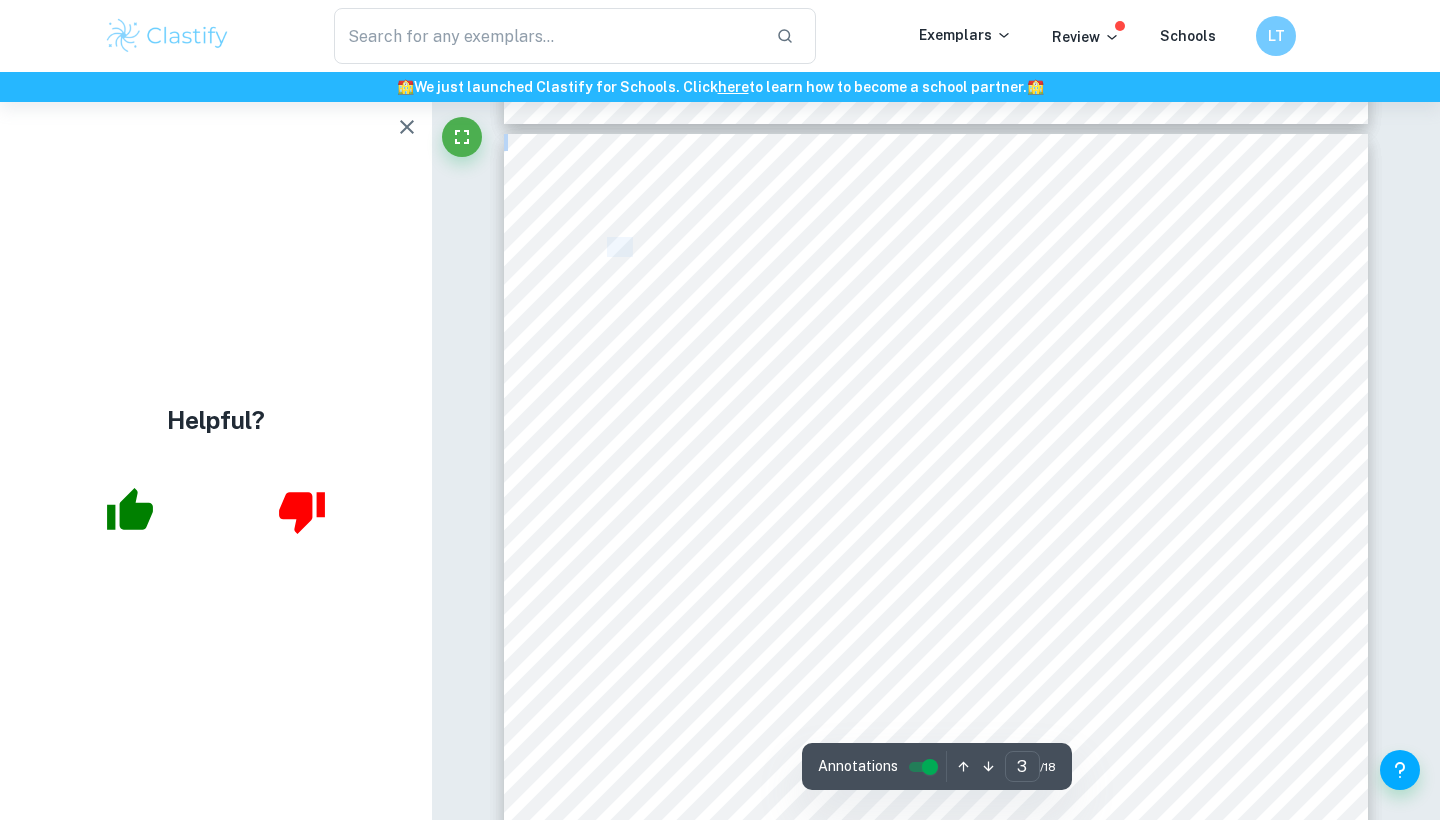 click on "Introduction" at bounding box center (654, 247) 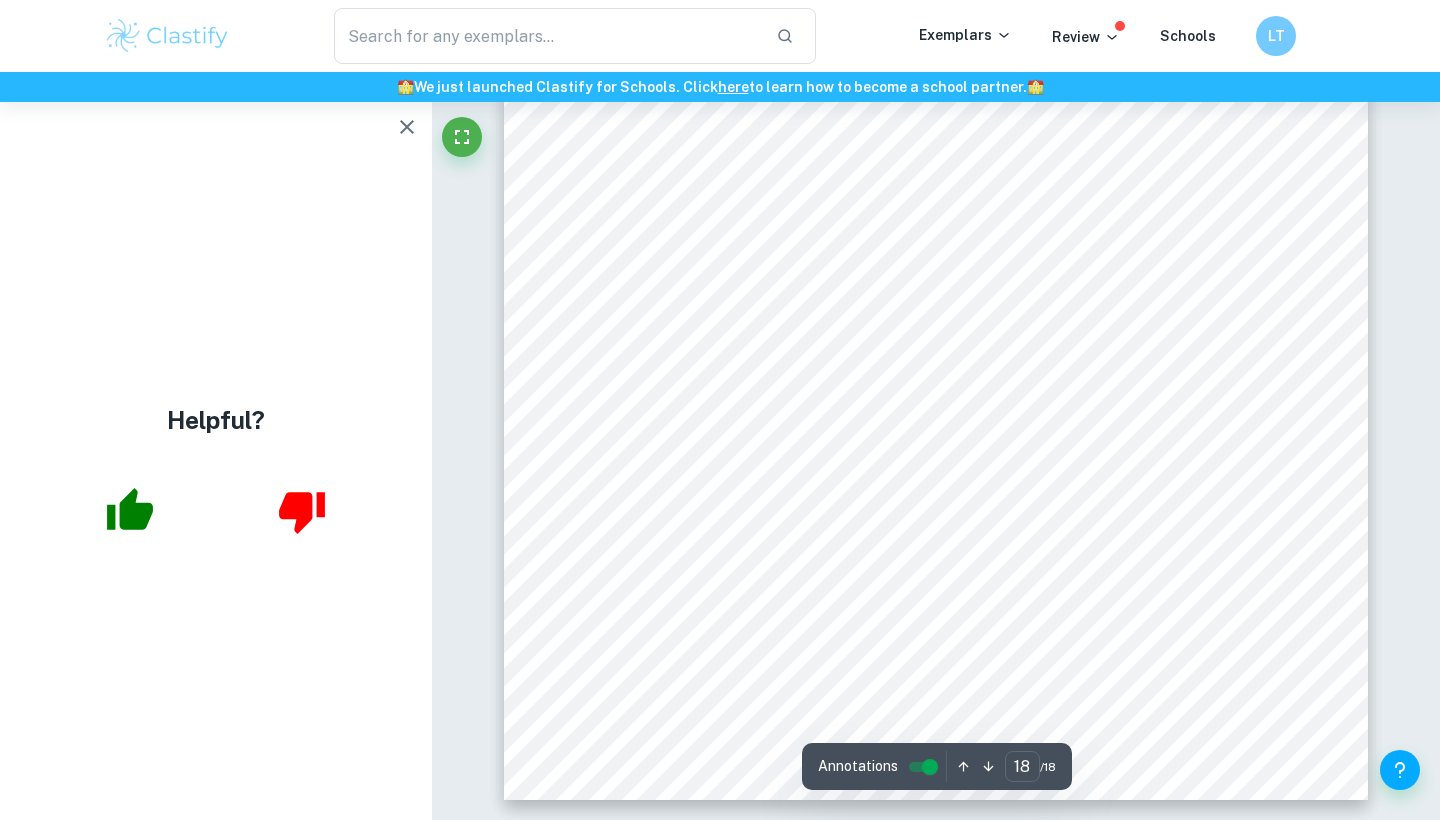 scroll, scrollTop: 21610, scrollLeft: 0, axis: vertical 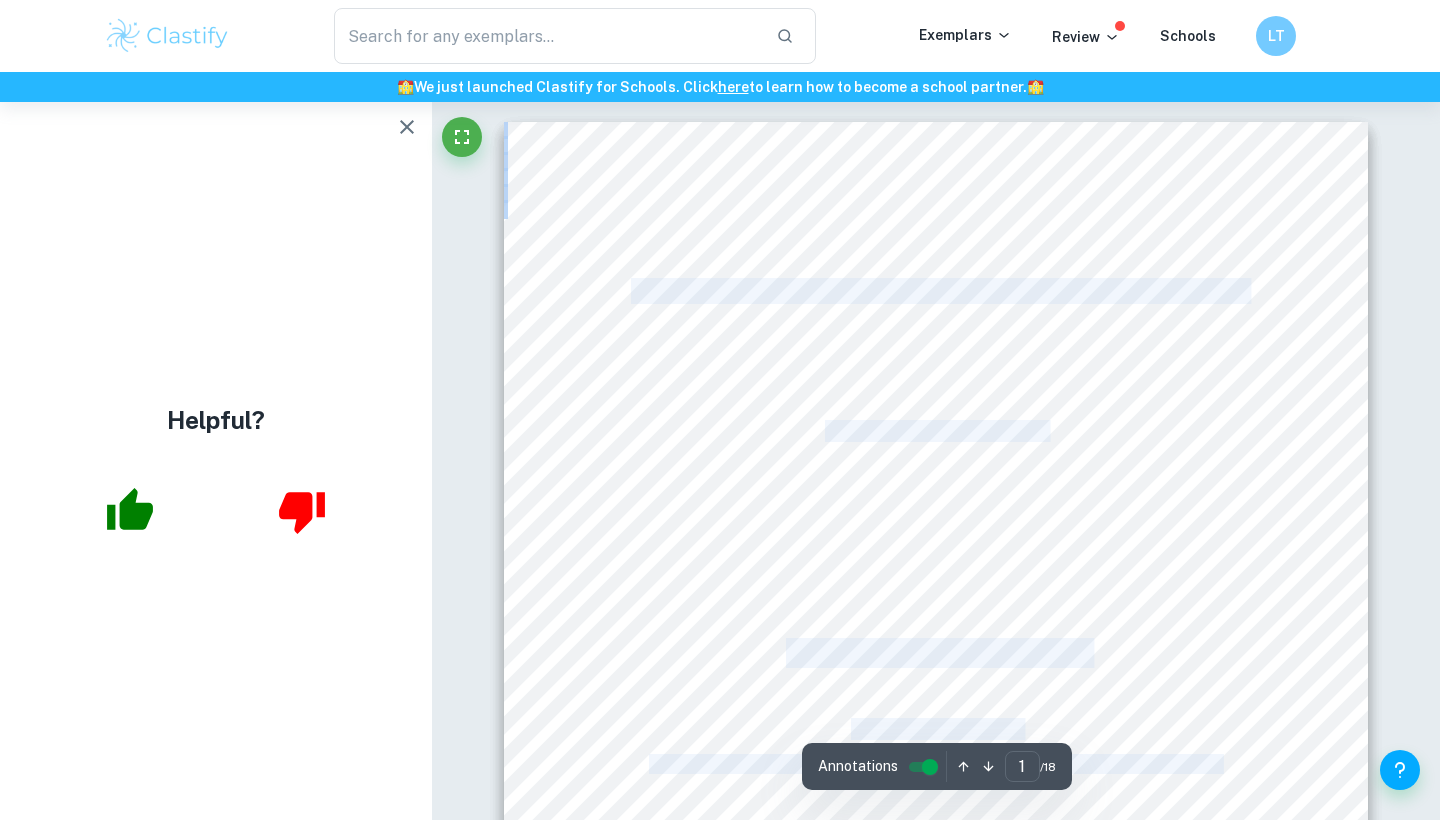 drag, startPoint x: 1037, startPoint y: 573, endPoint x: 784, endPoint y: -80, distance: 700.2985 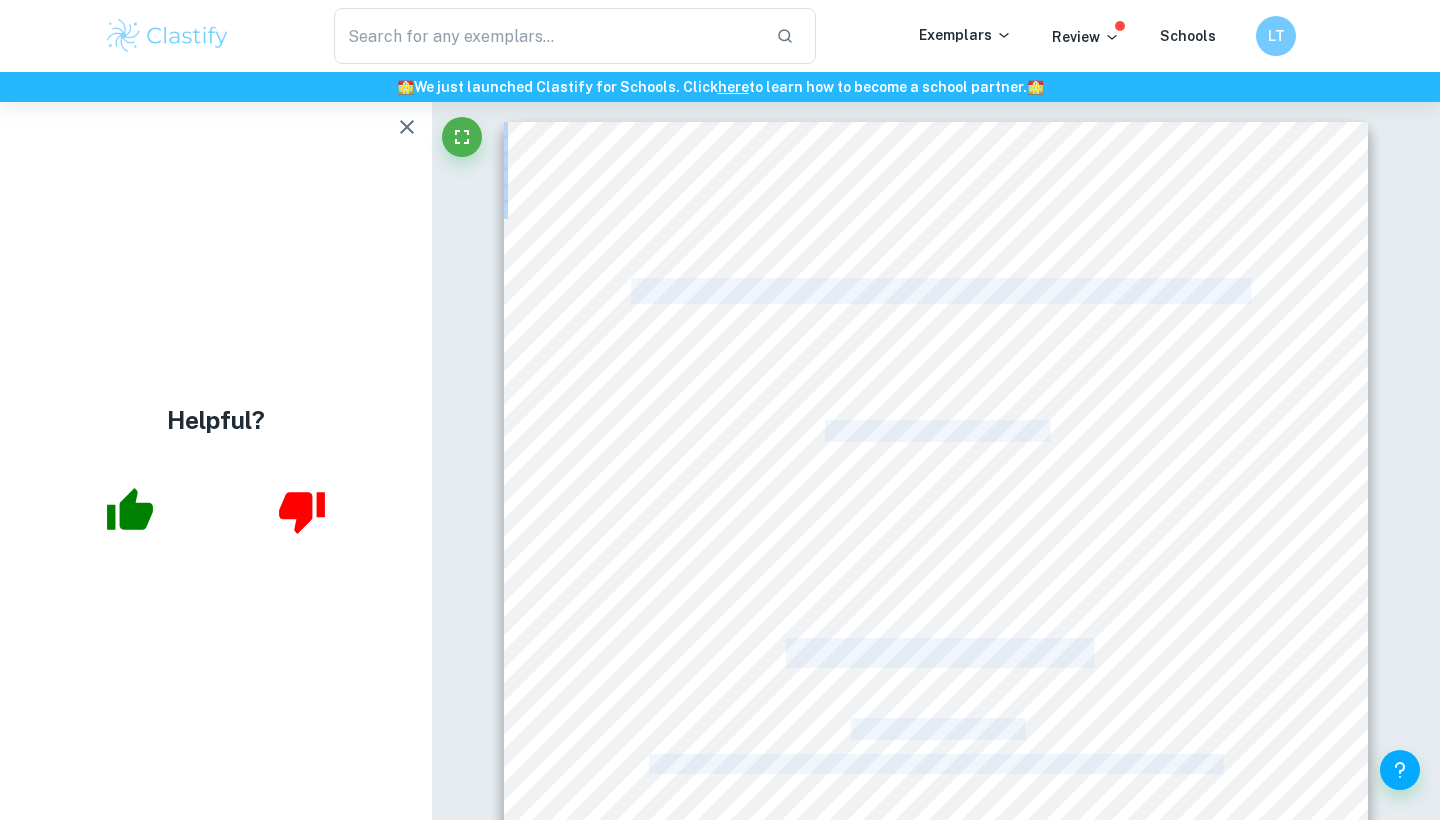 copy on "([LAST], [YEAR]). If a lawyer was however disapproved, as [NAME] [LAST] stated, it was" 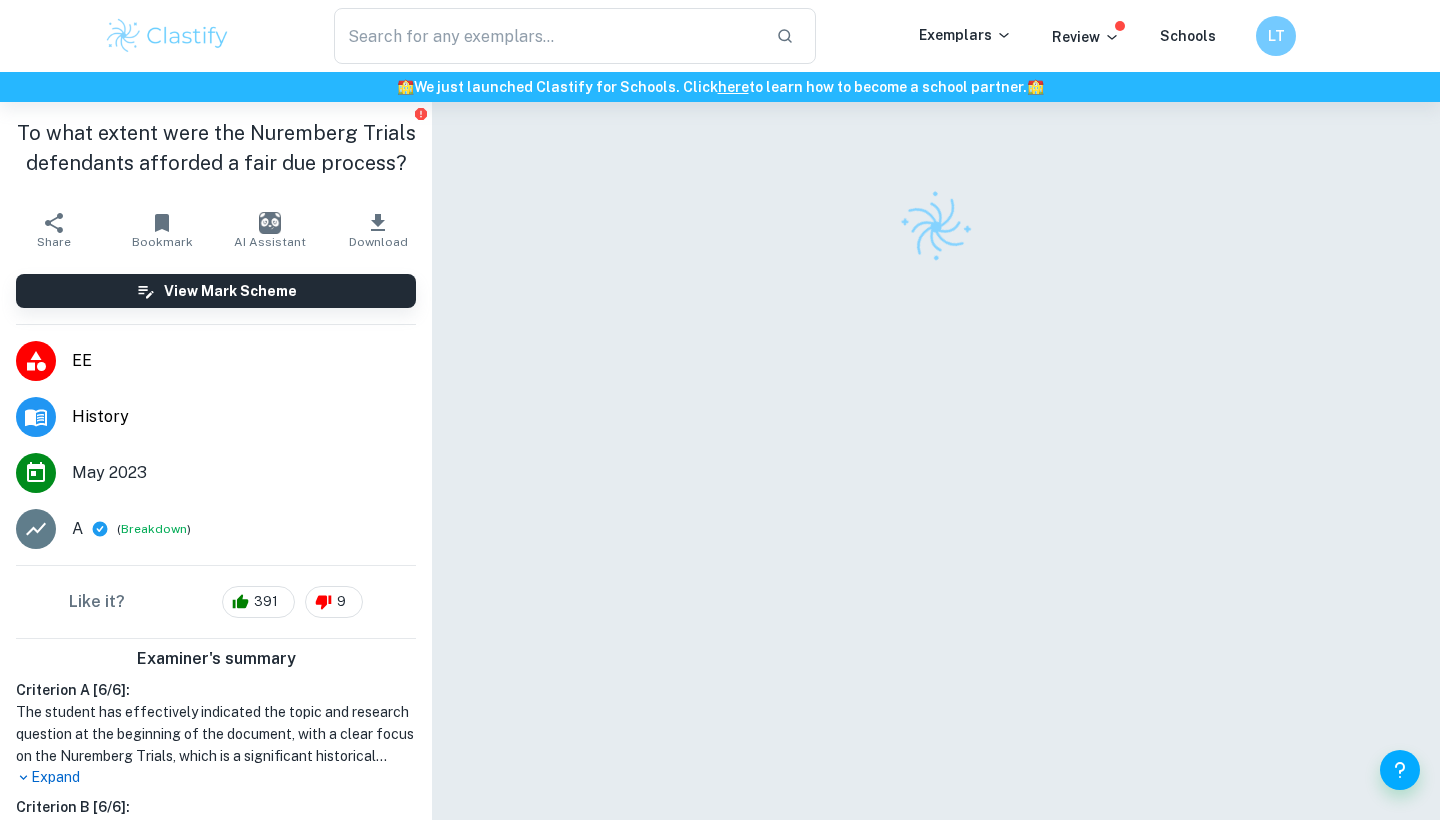 scroll, scrollTop: 0, scrollLeft: 0, axis: both 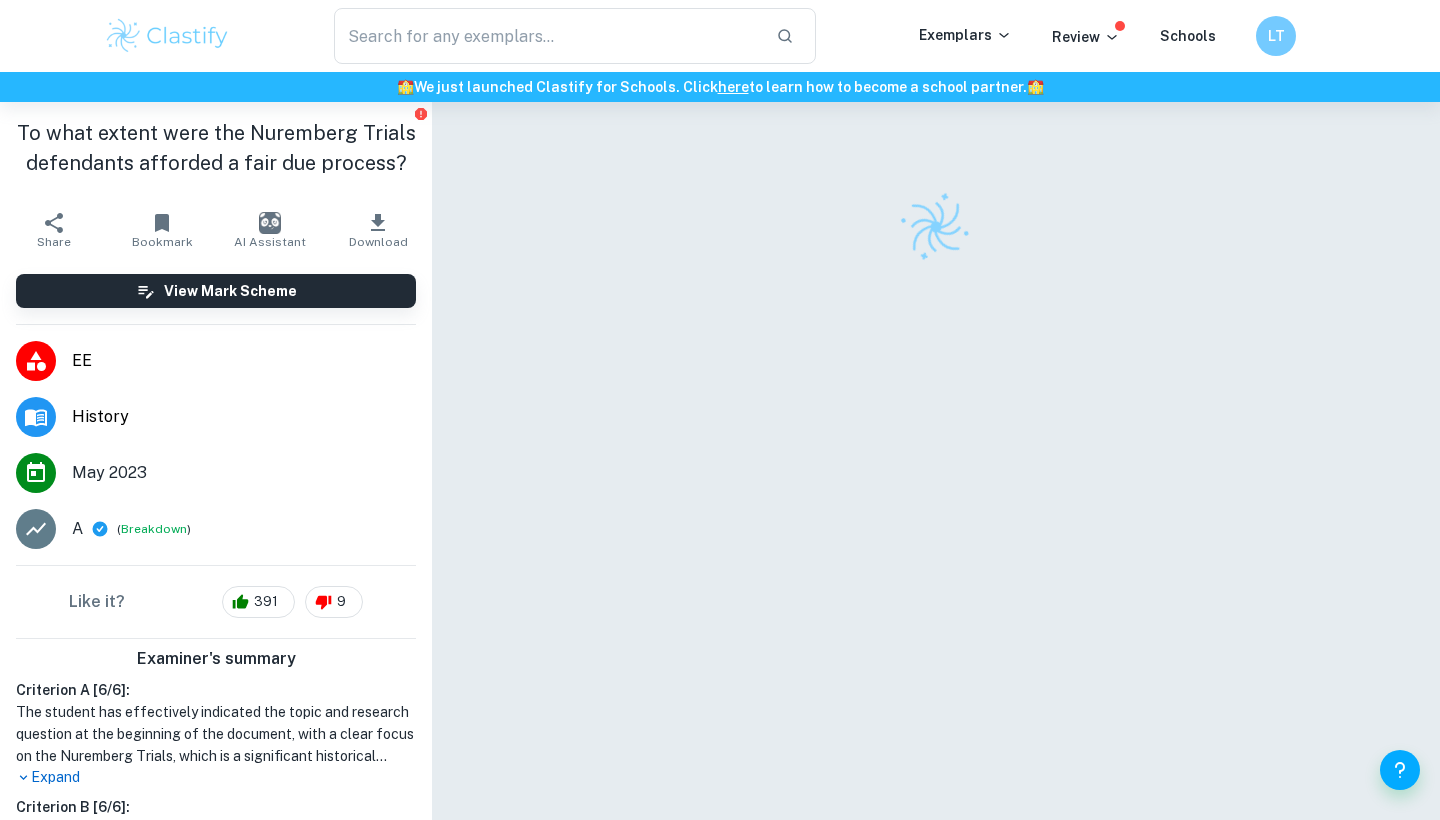 drag, startPoint x: 719, startPoint y: 36, endPoint x: 415, endPoint y: 111, distance: 313.115 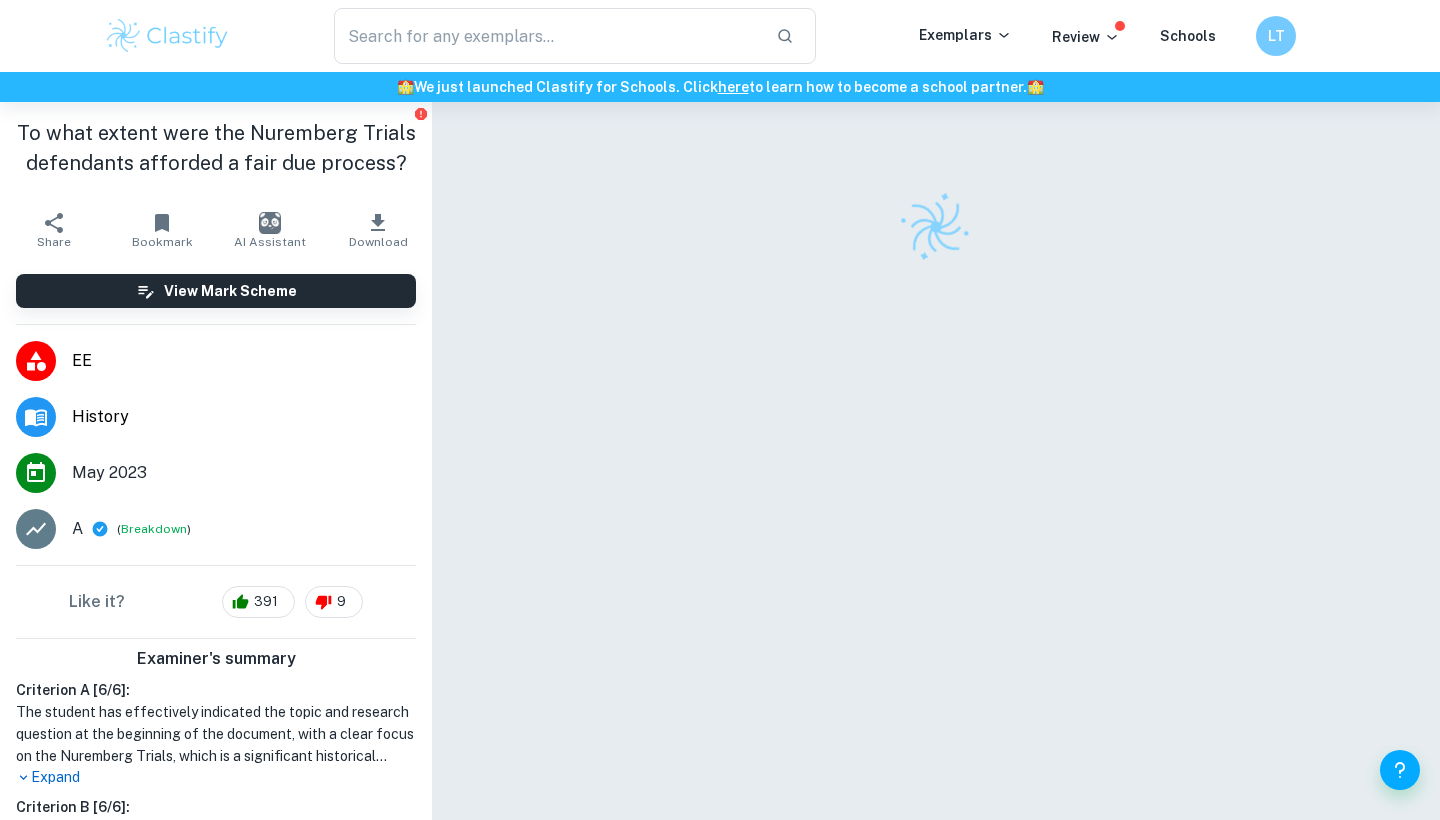 click 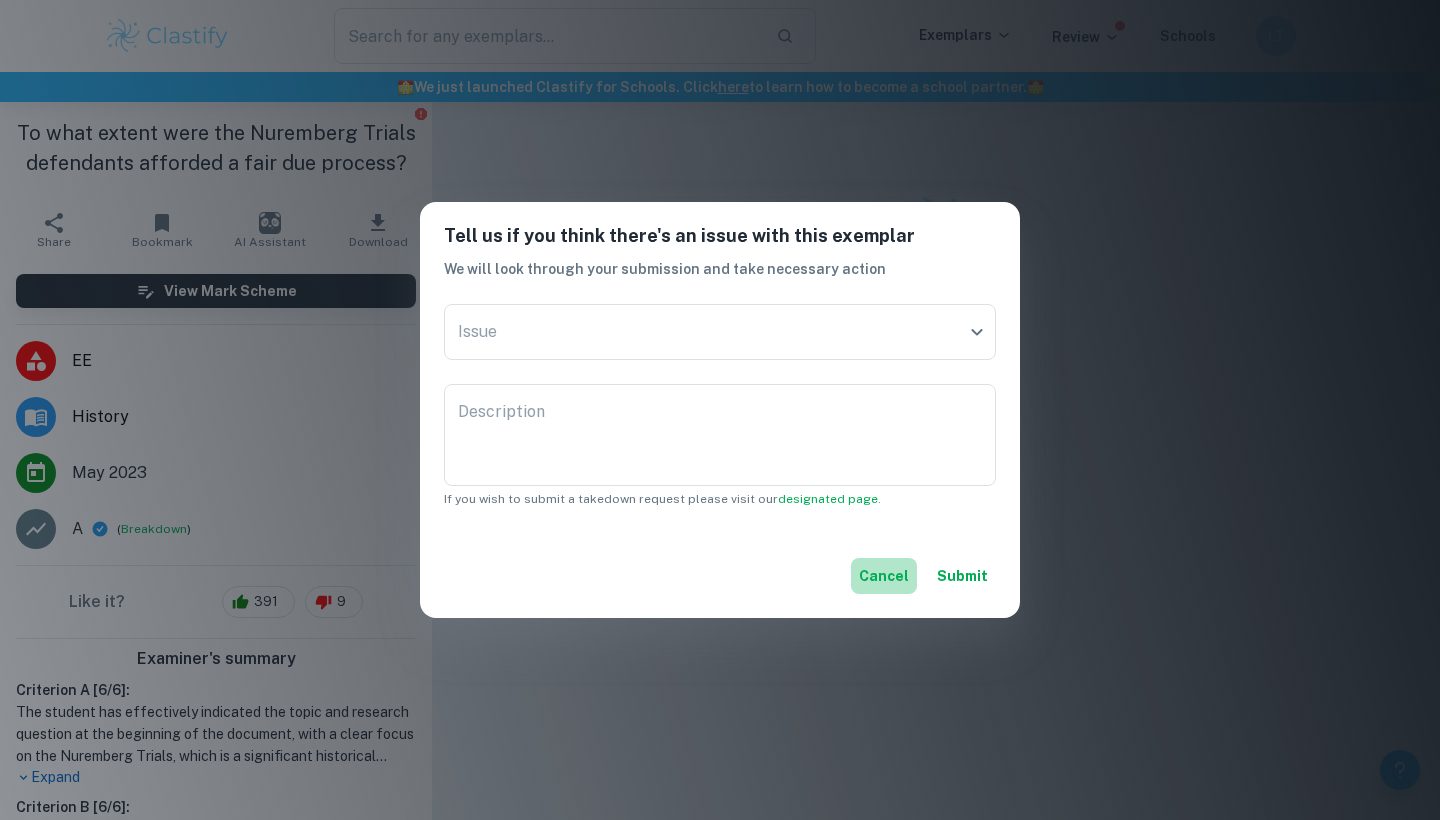 click on "Cancel" at bounding box center (884, 576) 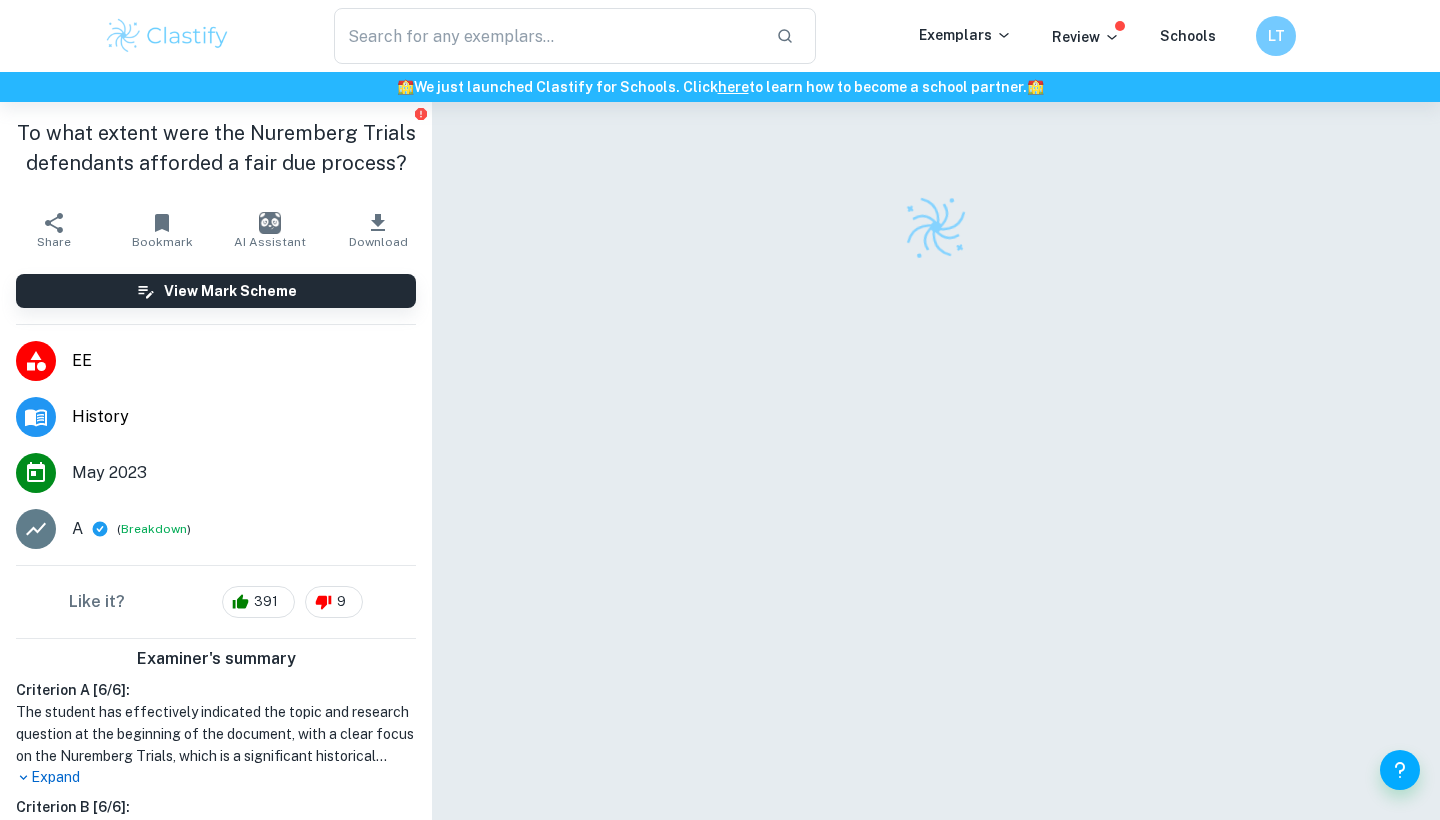 scroll, scrollTop: 0, scrollLeft: 0, axis: both 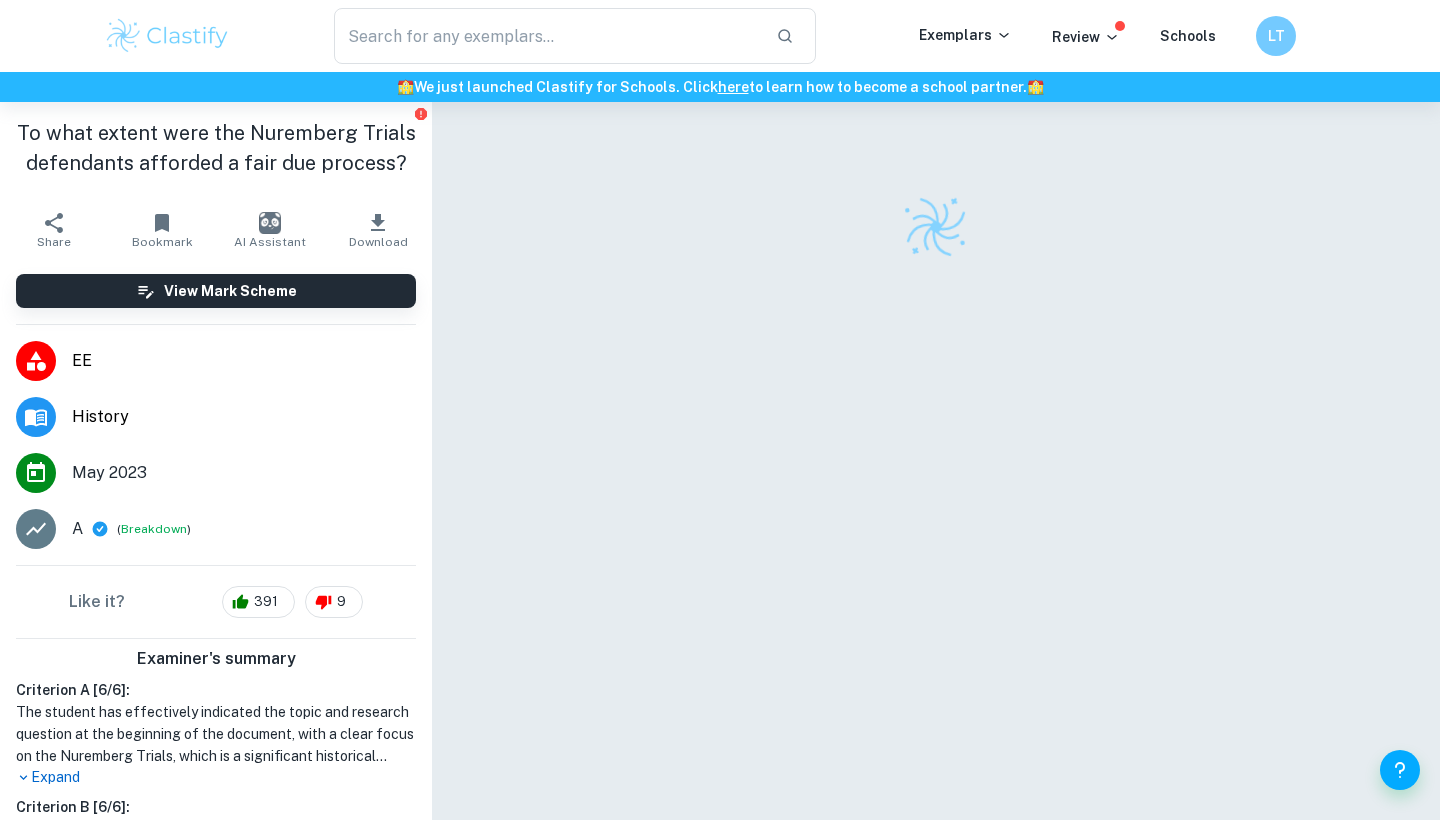 type on "history ee" 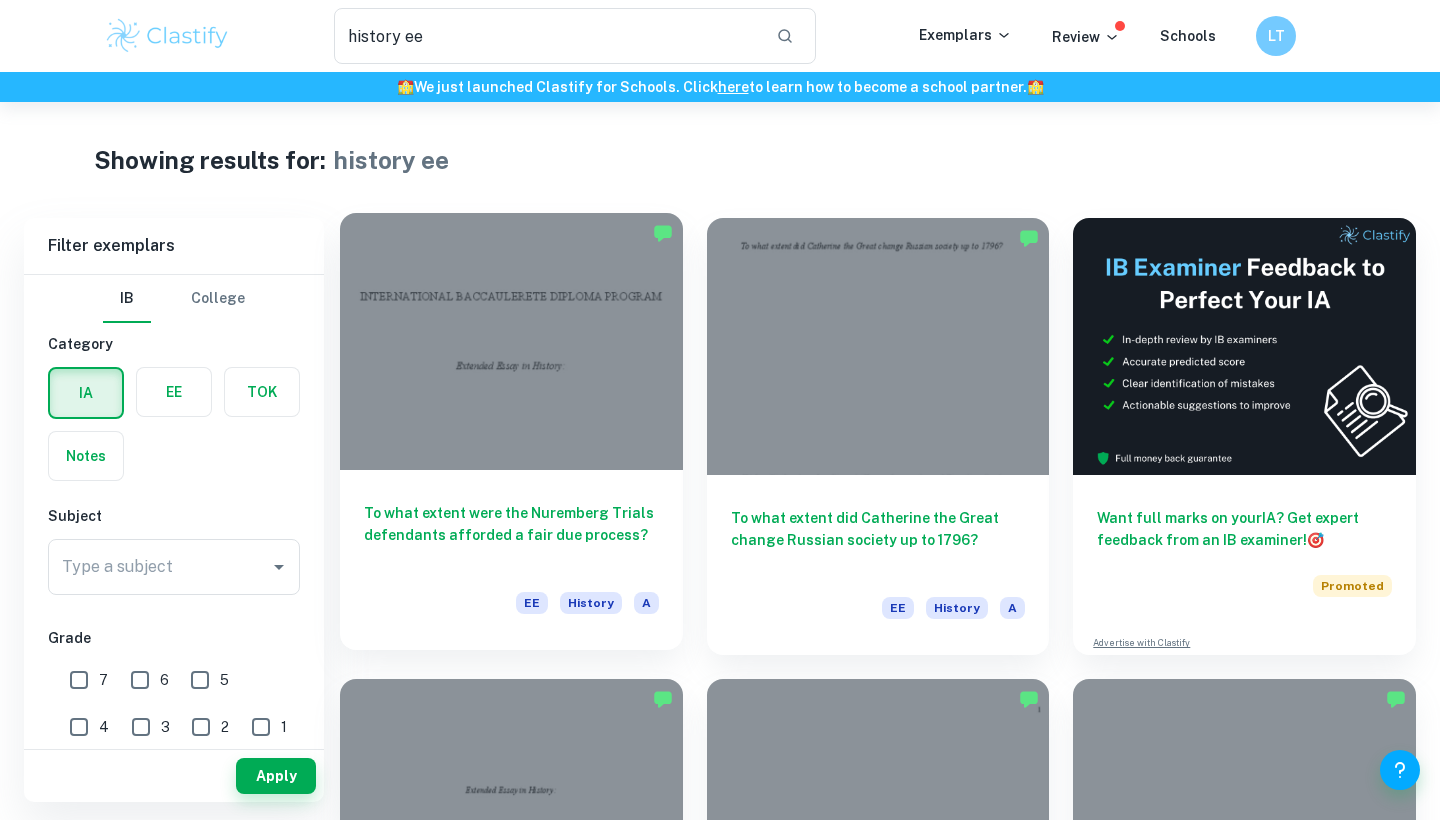 click at bounding box center (511, 341) 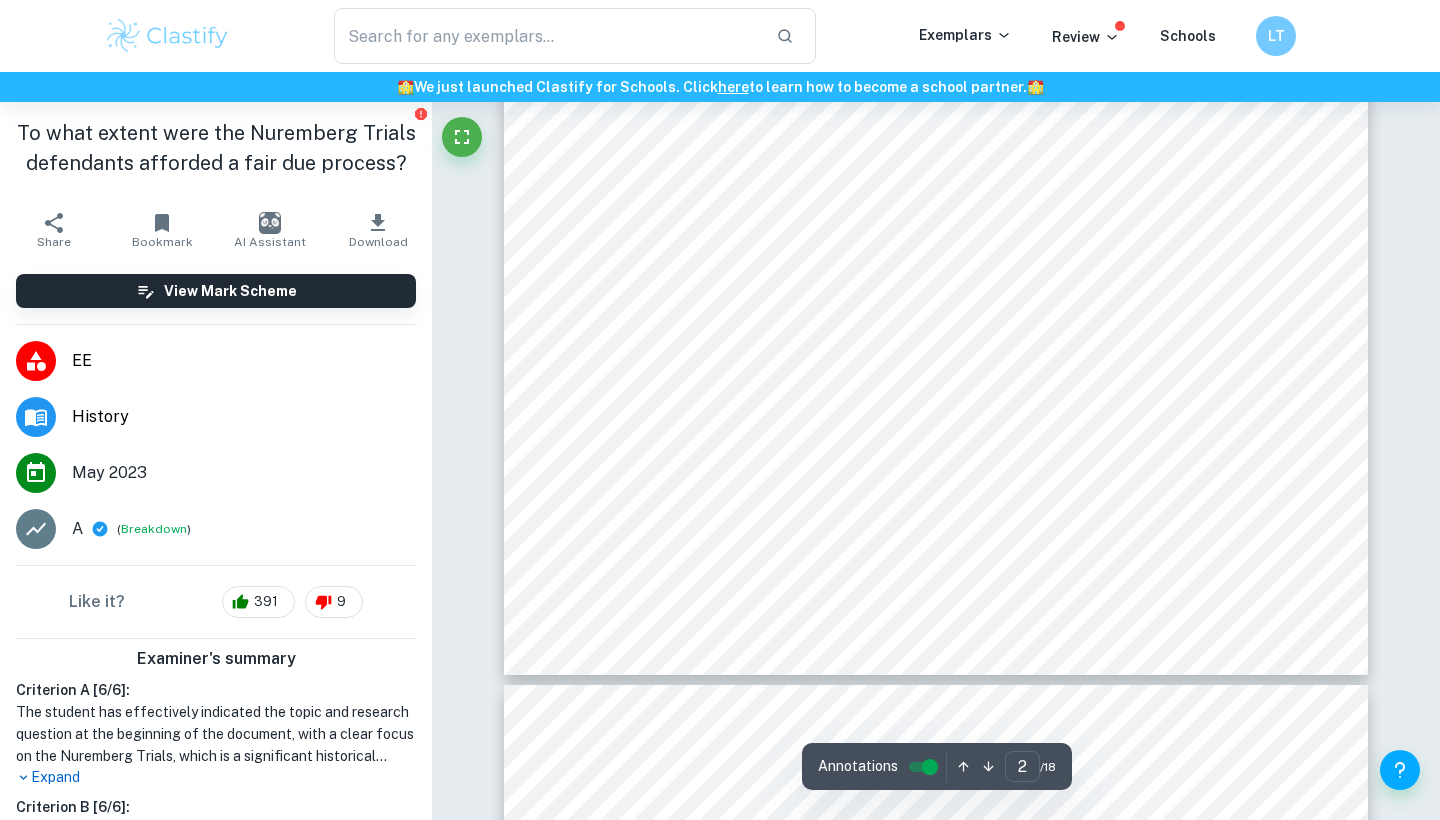 type on "3" 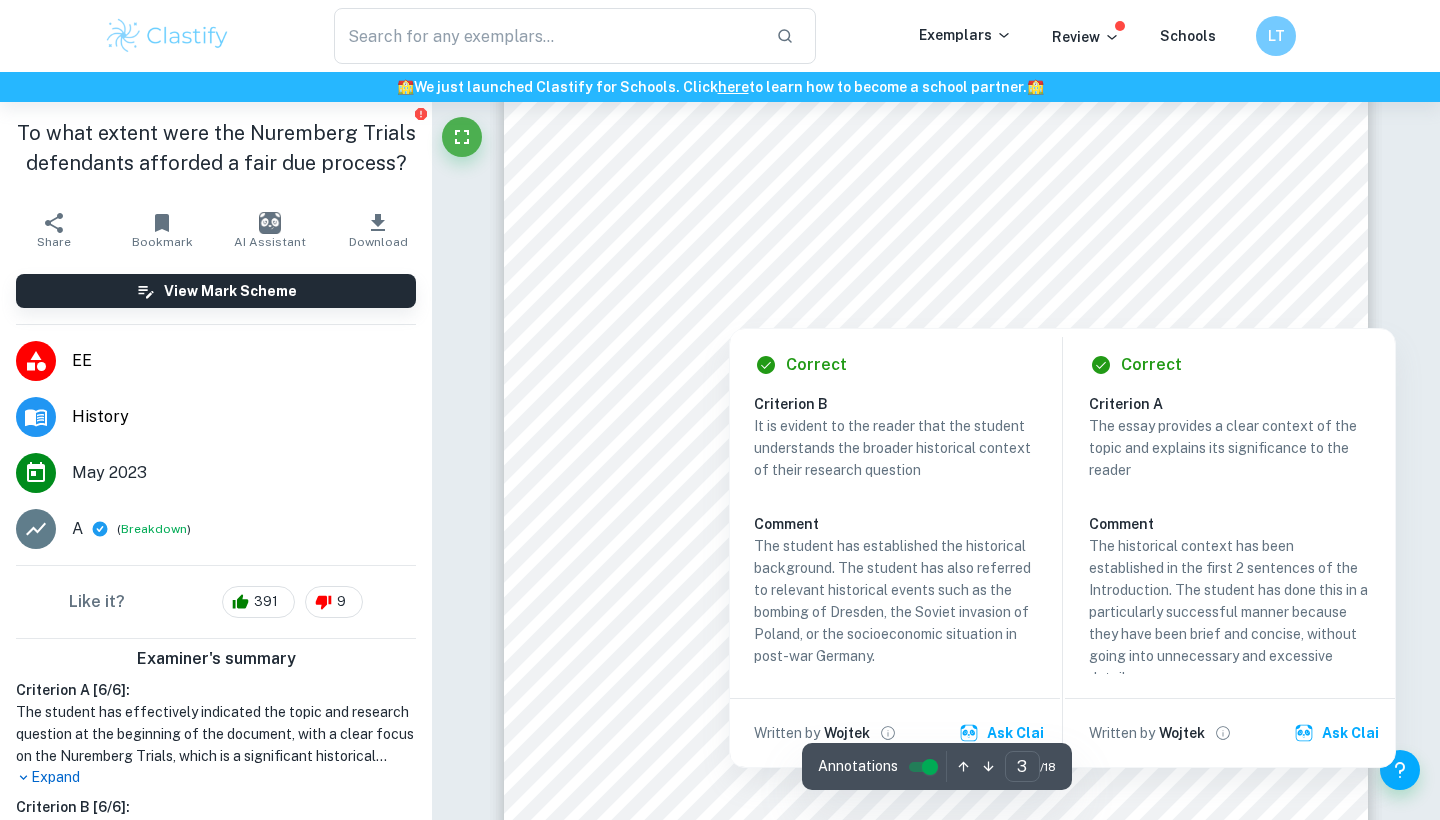 scroll, scrollTop: 2661, scrollLeft: 0, axis: vertical 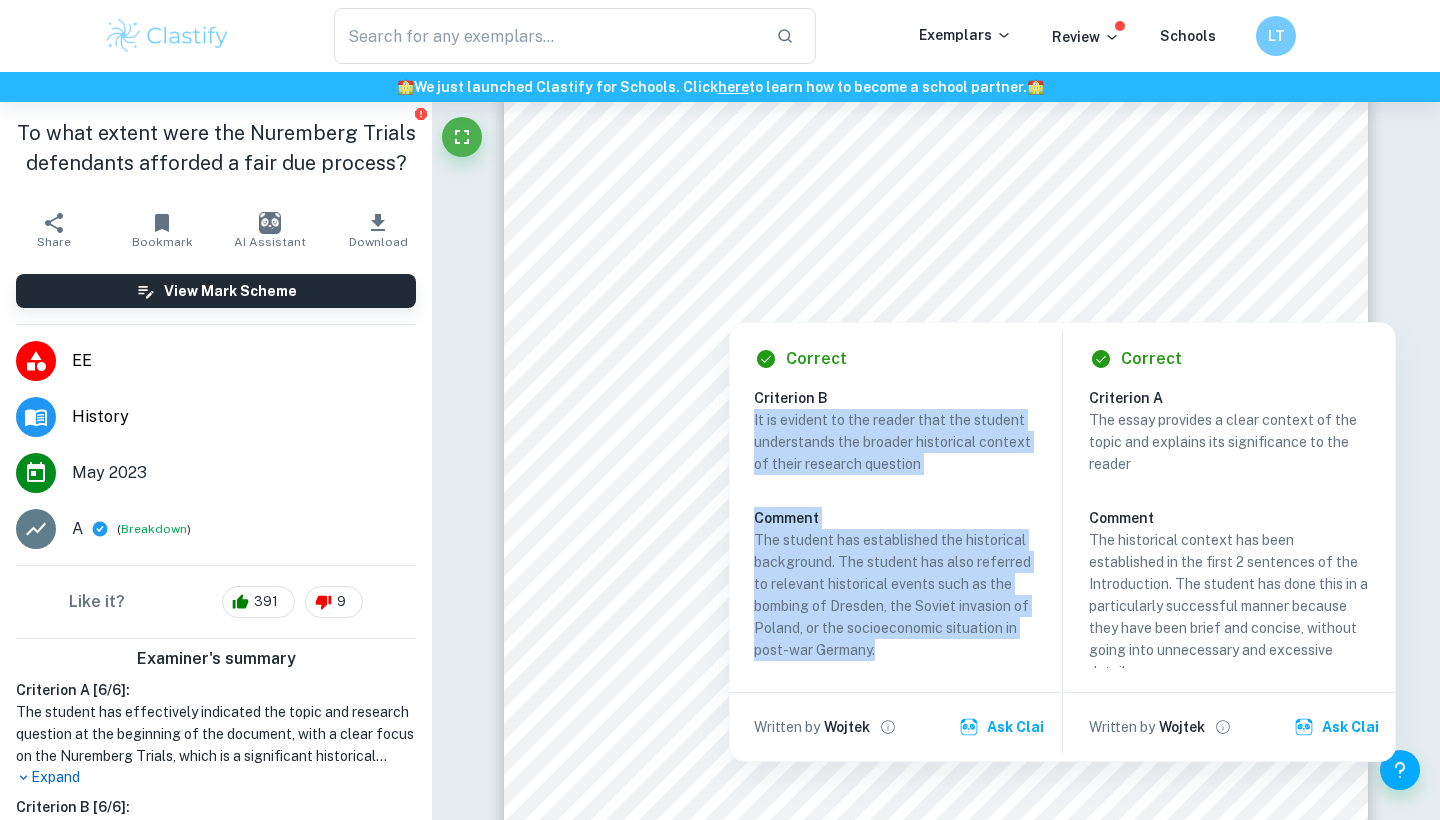 copy on "It is evident to the reader that the student understands the broader historical context of their research question Comment The student has established the historical background. The student has also referred to relevant historical events such as the bombing of Dresden, the Soviet invasion of Poland, or the socioeconomic situation in post-war Germany." 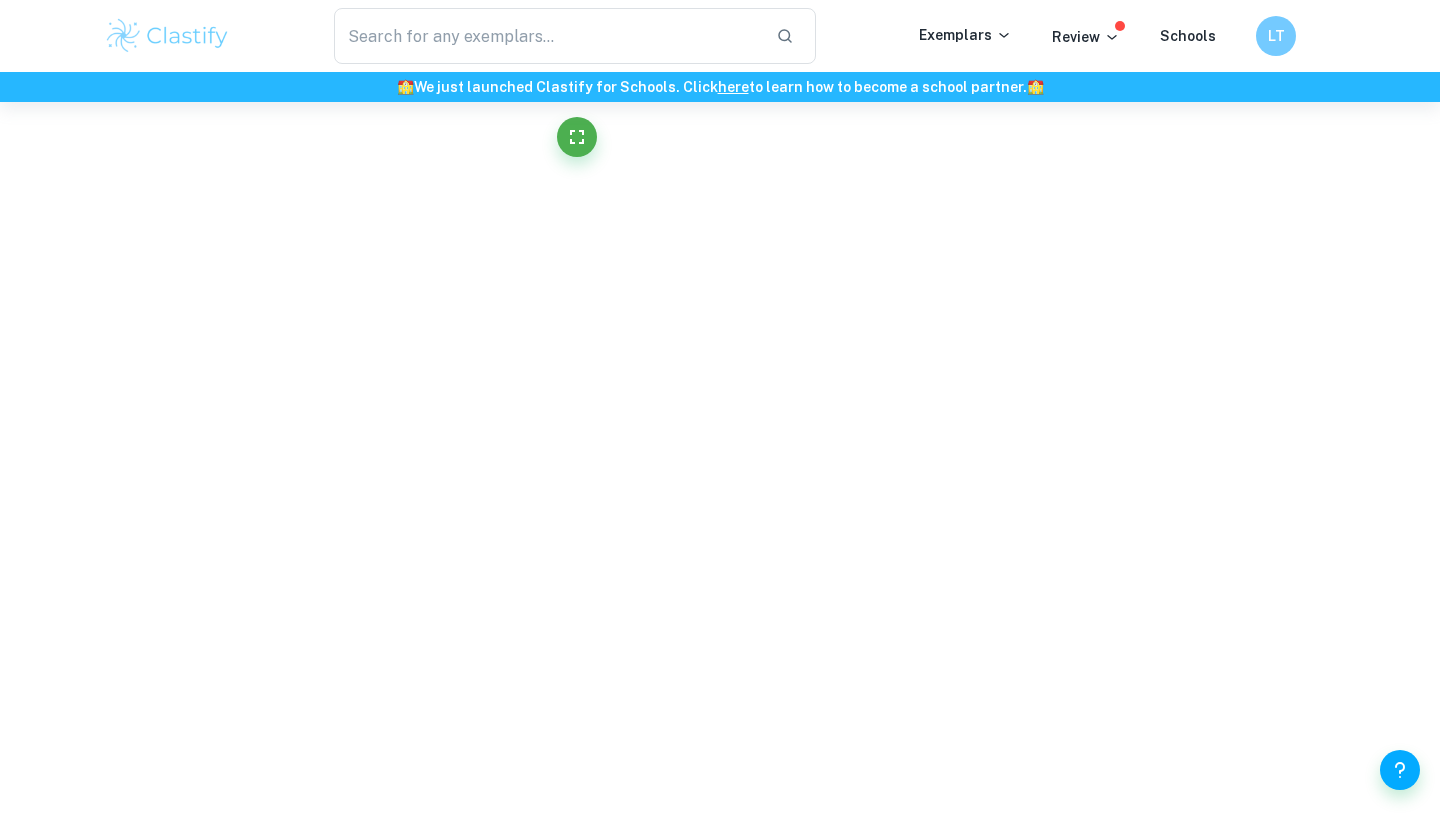 scroll, scrollTop: 2643, scrollLeft: 0, axis: vertical 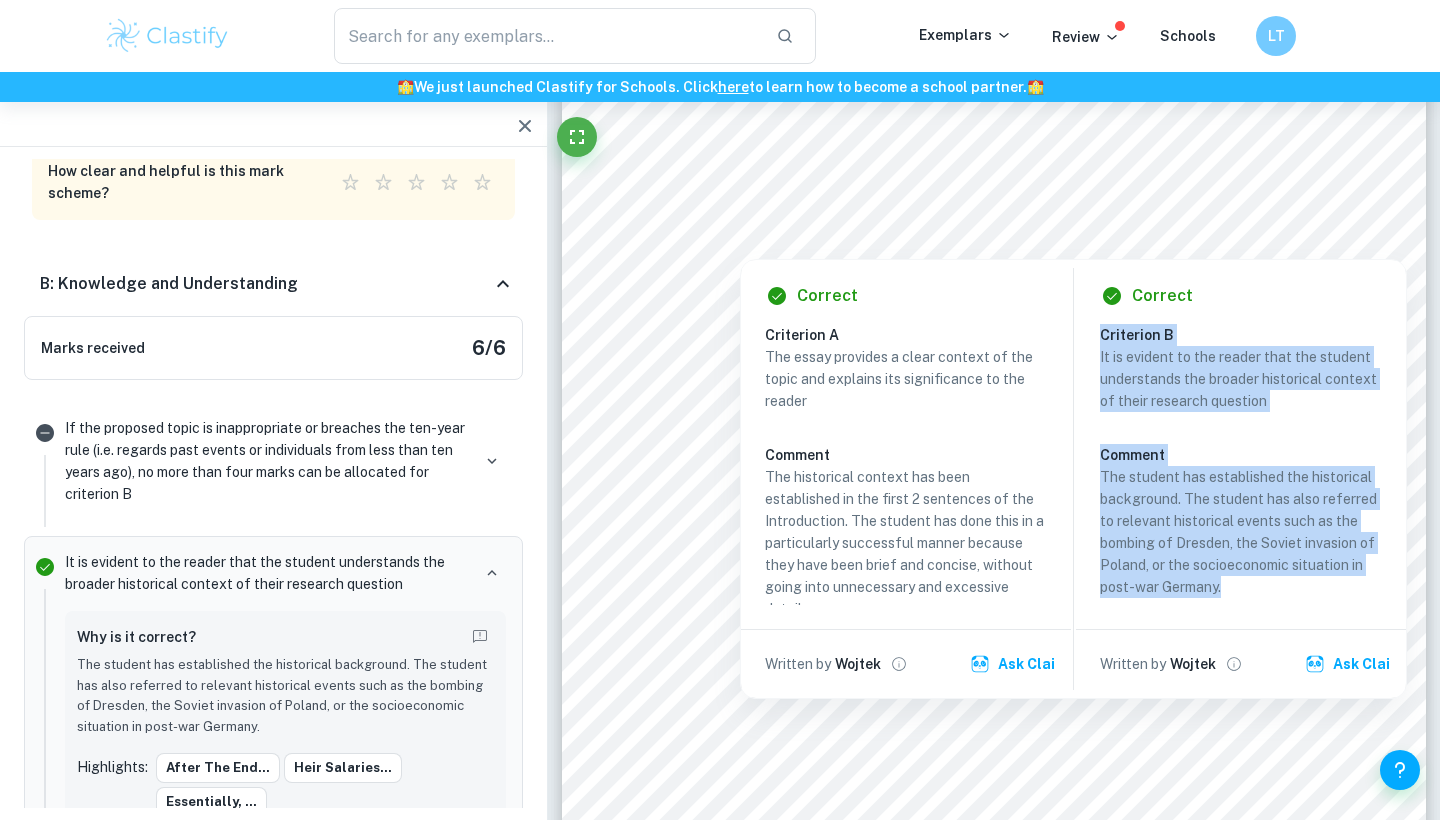 copy on "Criterion B It is evident to the reader that the student understands the broader historical context of their research question Comment The student has established the historical background. The student has also referred to relevant historical events such as the bombing of Dresden, the Soviet invasion of Poland, or the socioeconomic situation in post-war Germany." 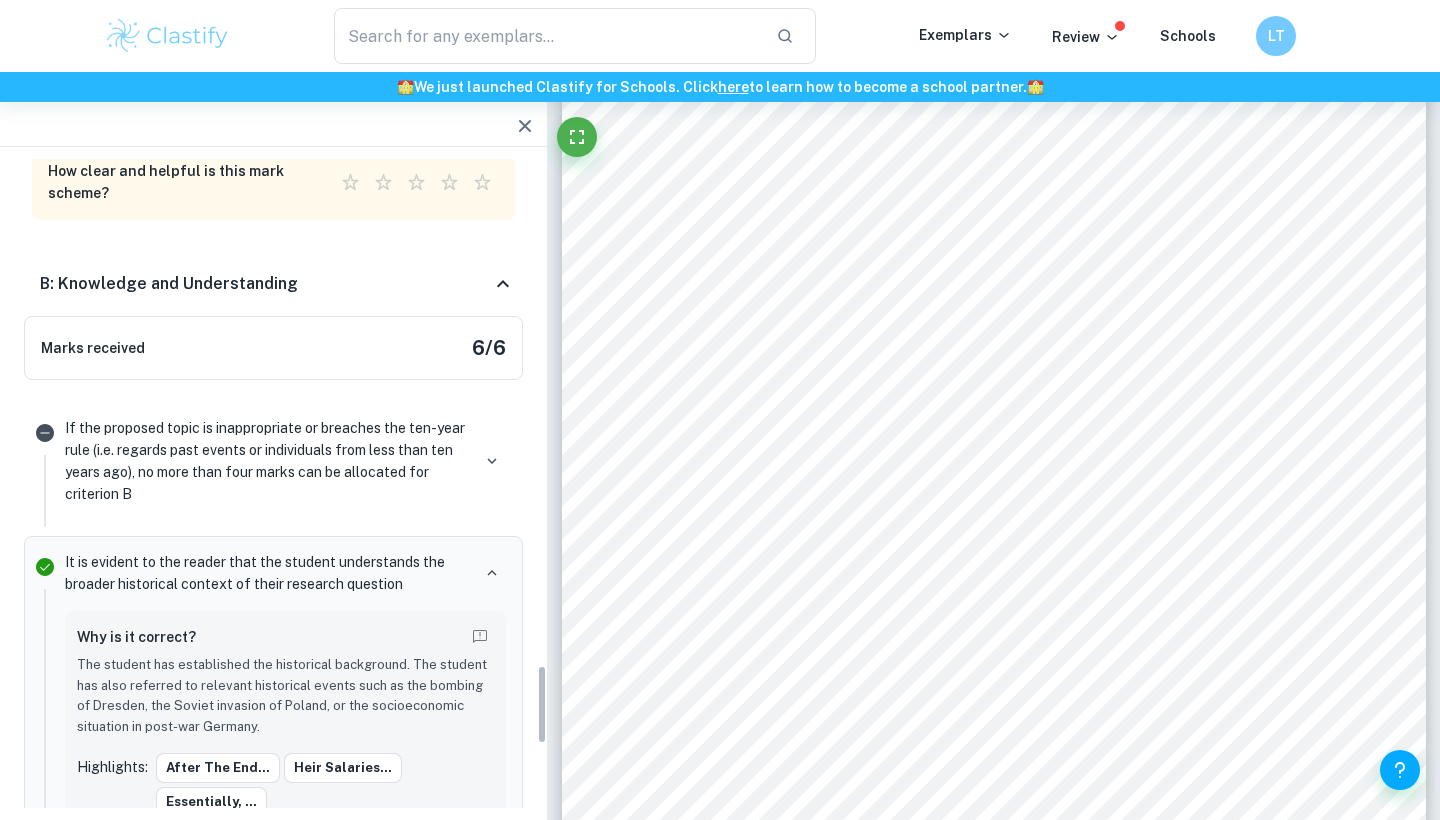 scroll, scrollTop: 4107, scrollLeft: 0, axis: vertical 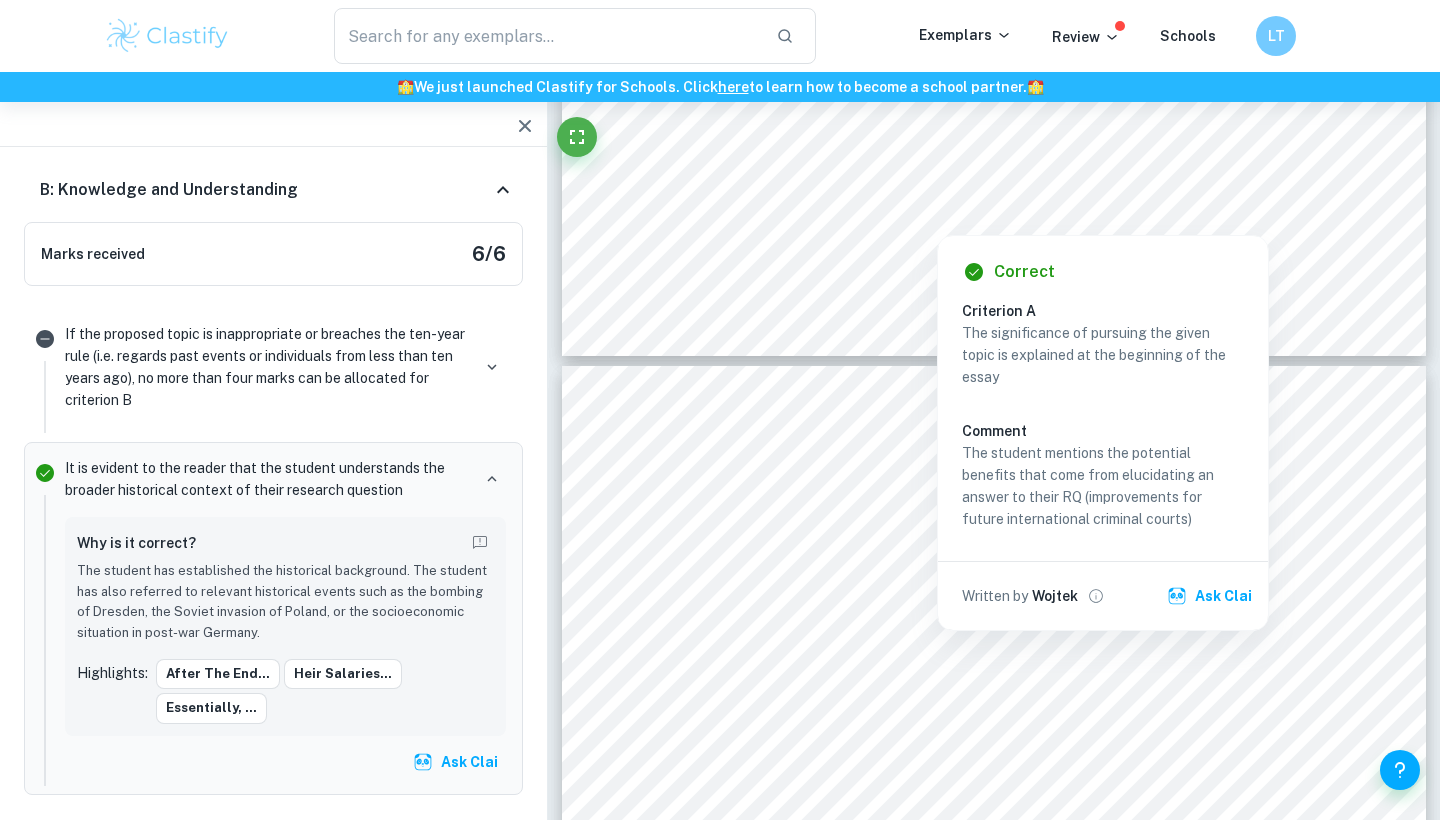 copy 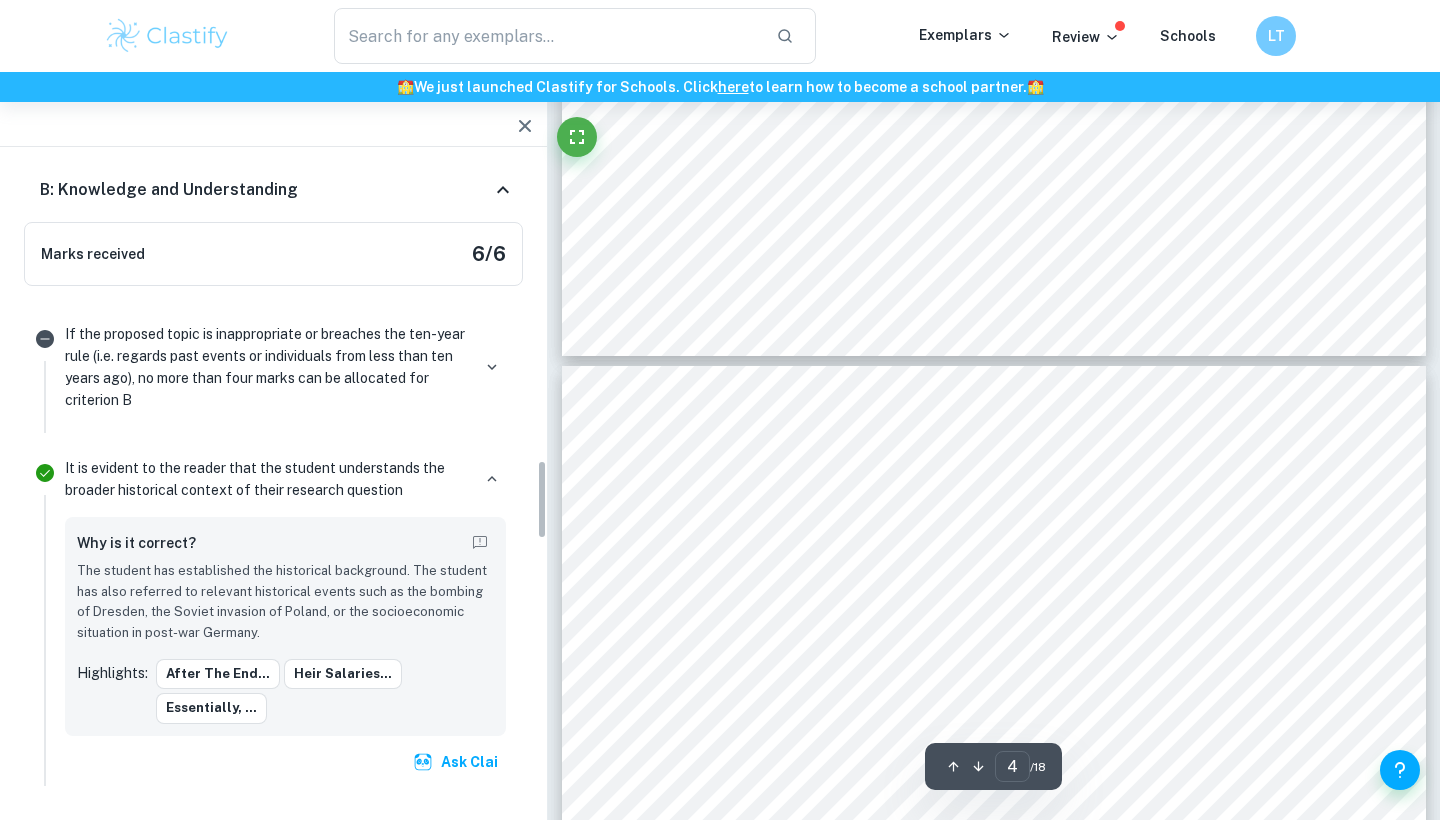 scroll, scrollTop: 2445, scrollLeft: 0, axis: vertical 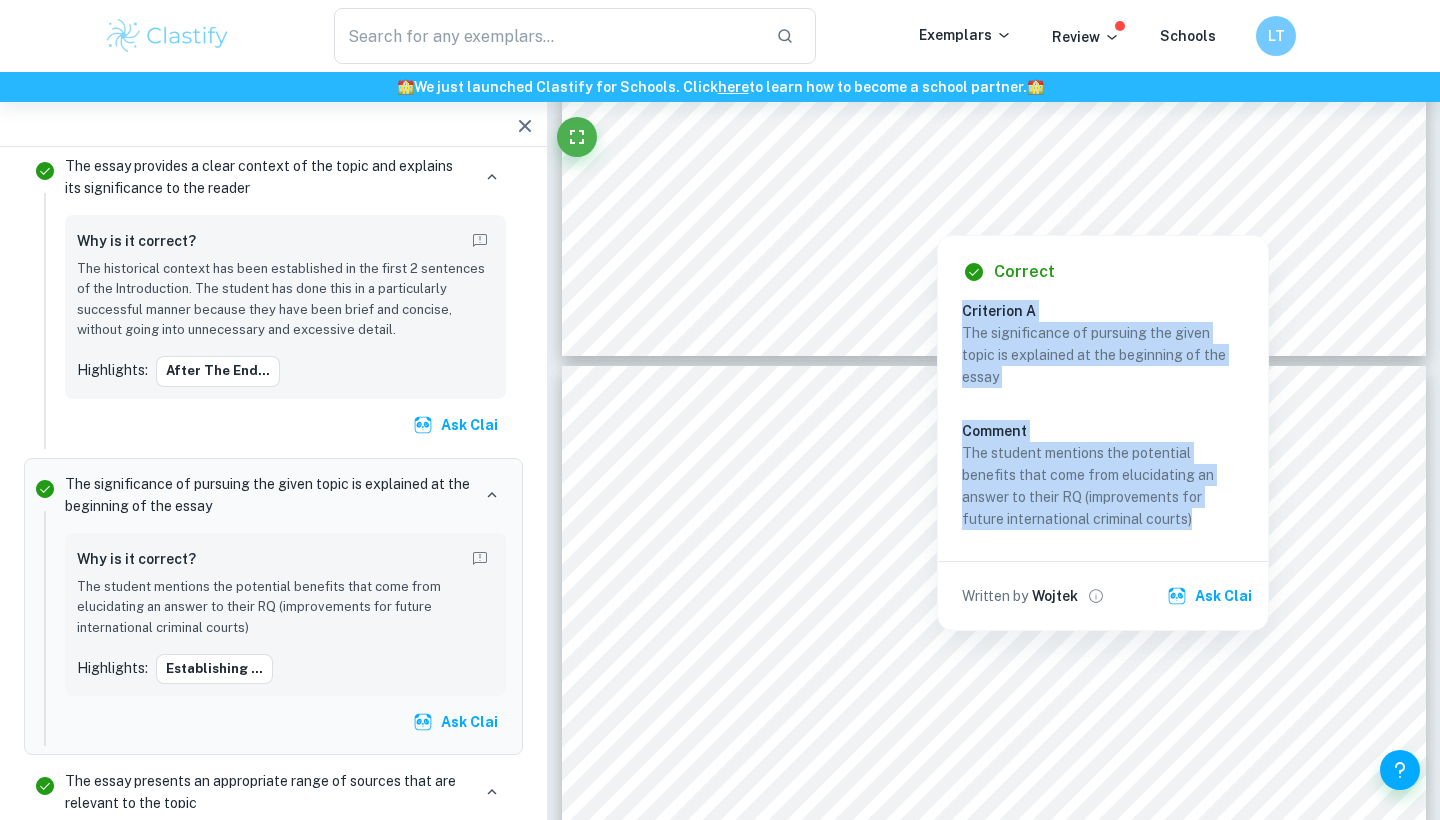 copy on "Criterion A The significance of pursuing the given topic is explained at the beginning of the essay Comment The student mentions the potential benefits that come from elucidating an answer to their RQ (improvements for future international criminal courts)" 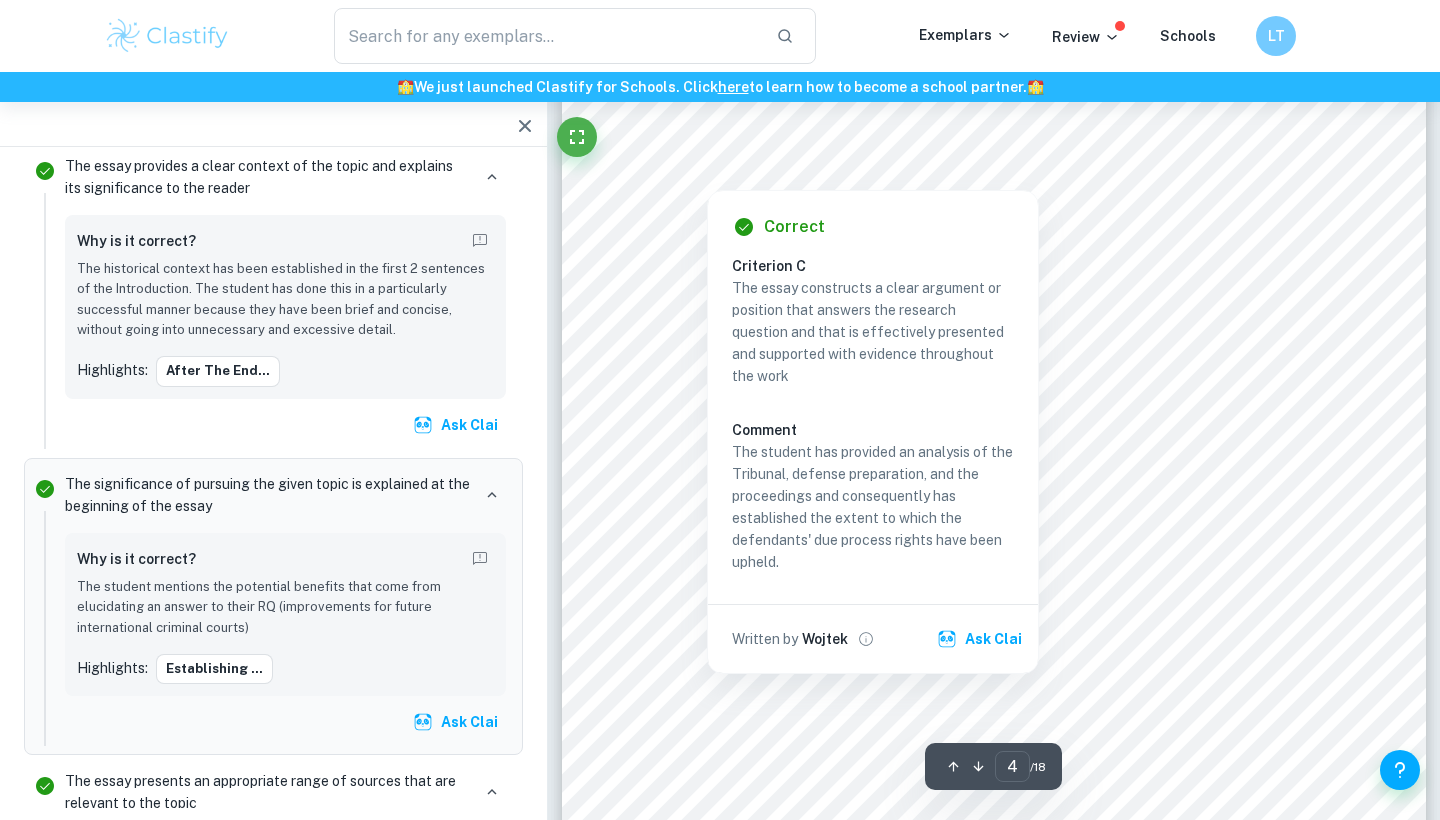scroll, scrollTop: 3838, scrollLeft: 0, axis: vertical 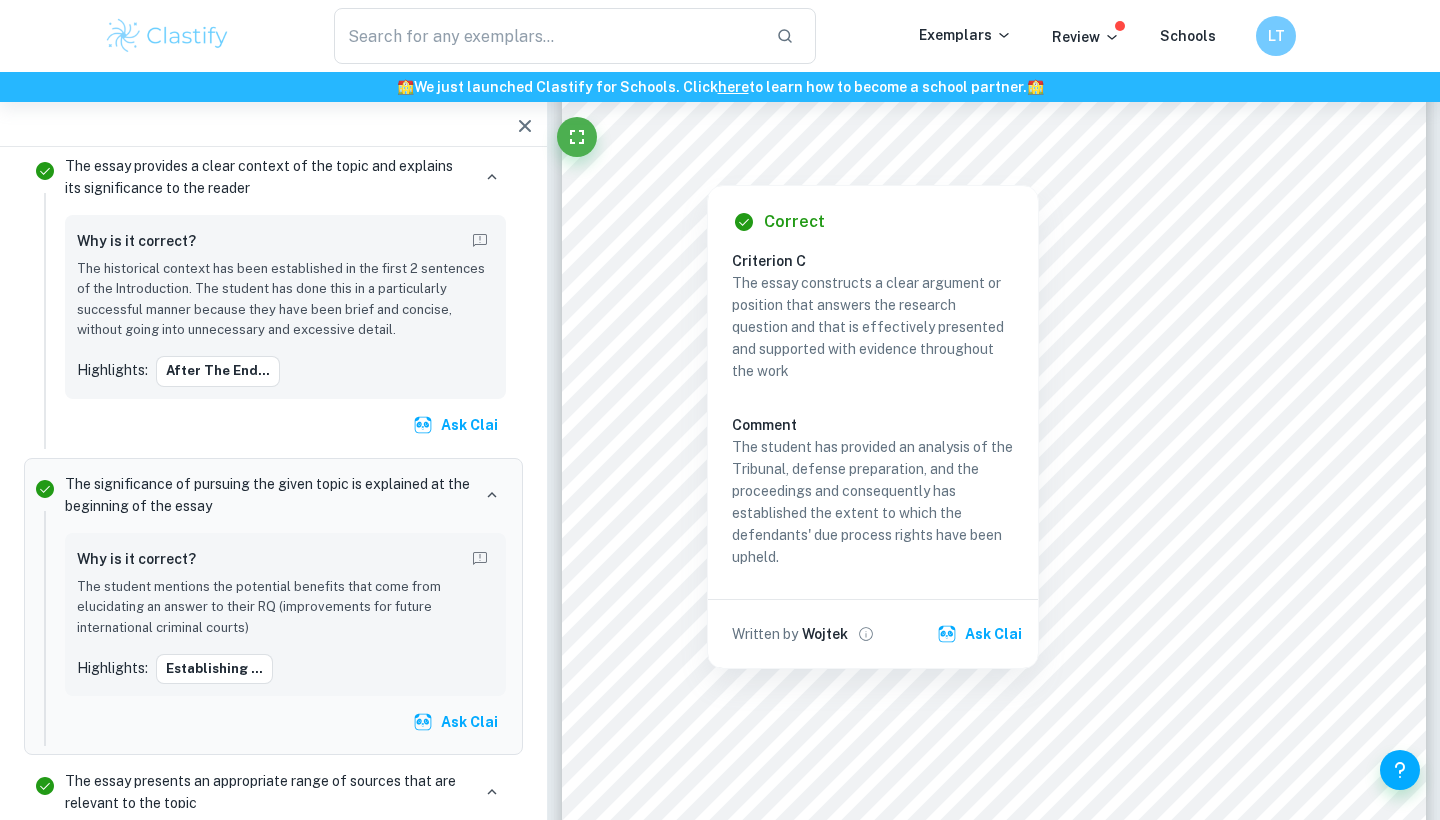 click on "Correct Criterion C The essay constructs a clear argument or position that answers the research question and that is effectively presented and supported with evidence throughout the work Comment The student has provided an analysis of the Tribunal, defense preparation, and the proceedings and consequently has established the extent to which the defendants' due process rights have been upheld. Written by Wojtek Ask Clai" at bounding box center [873, 427] 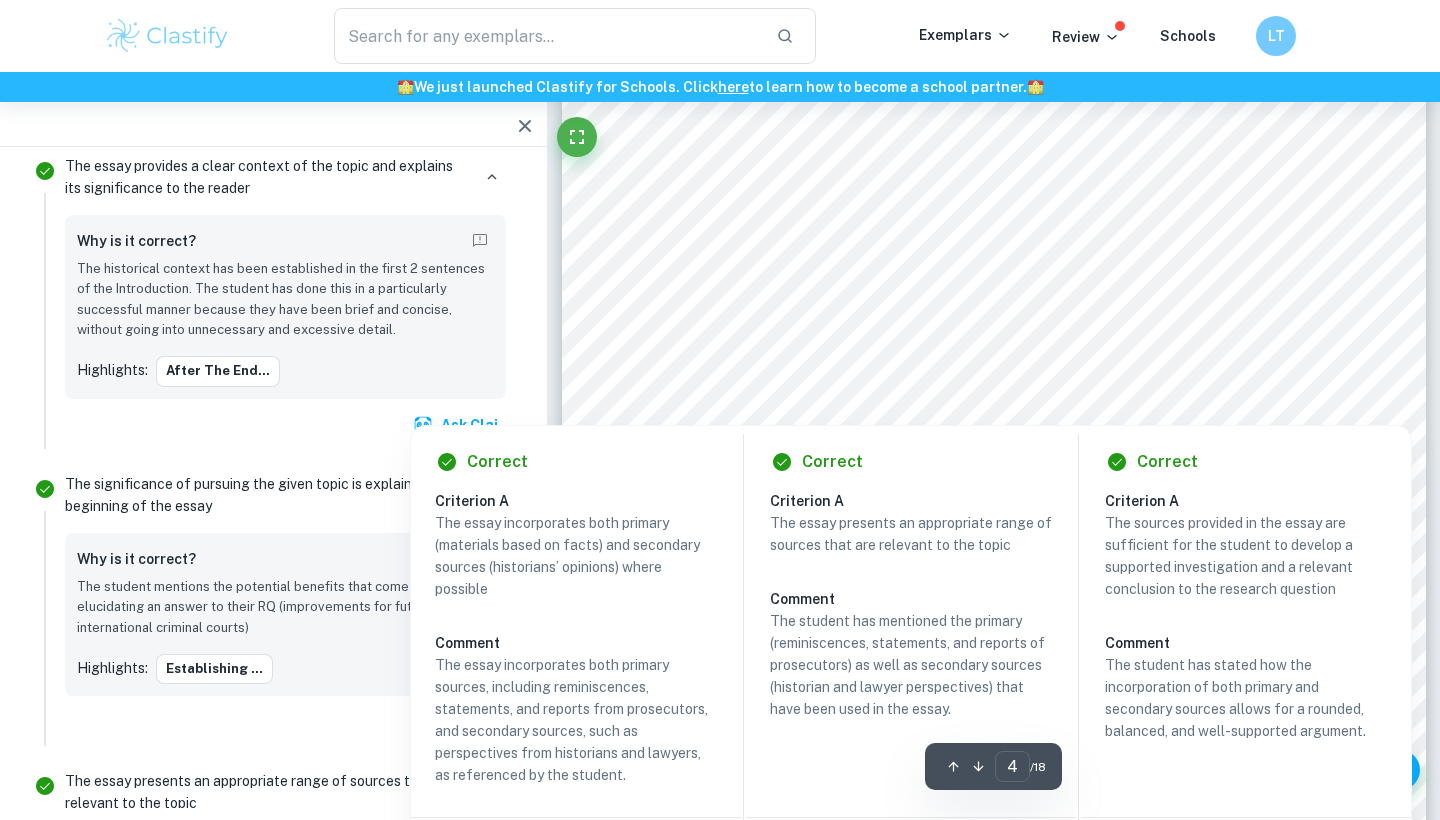 scroll, scrollTop: 4992, scrollLeft: 0, axis: vertical 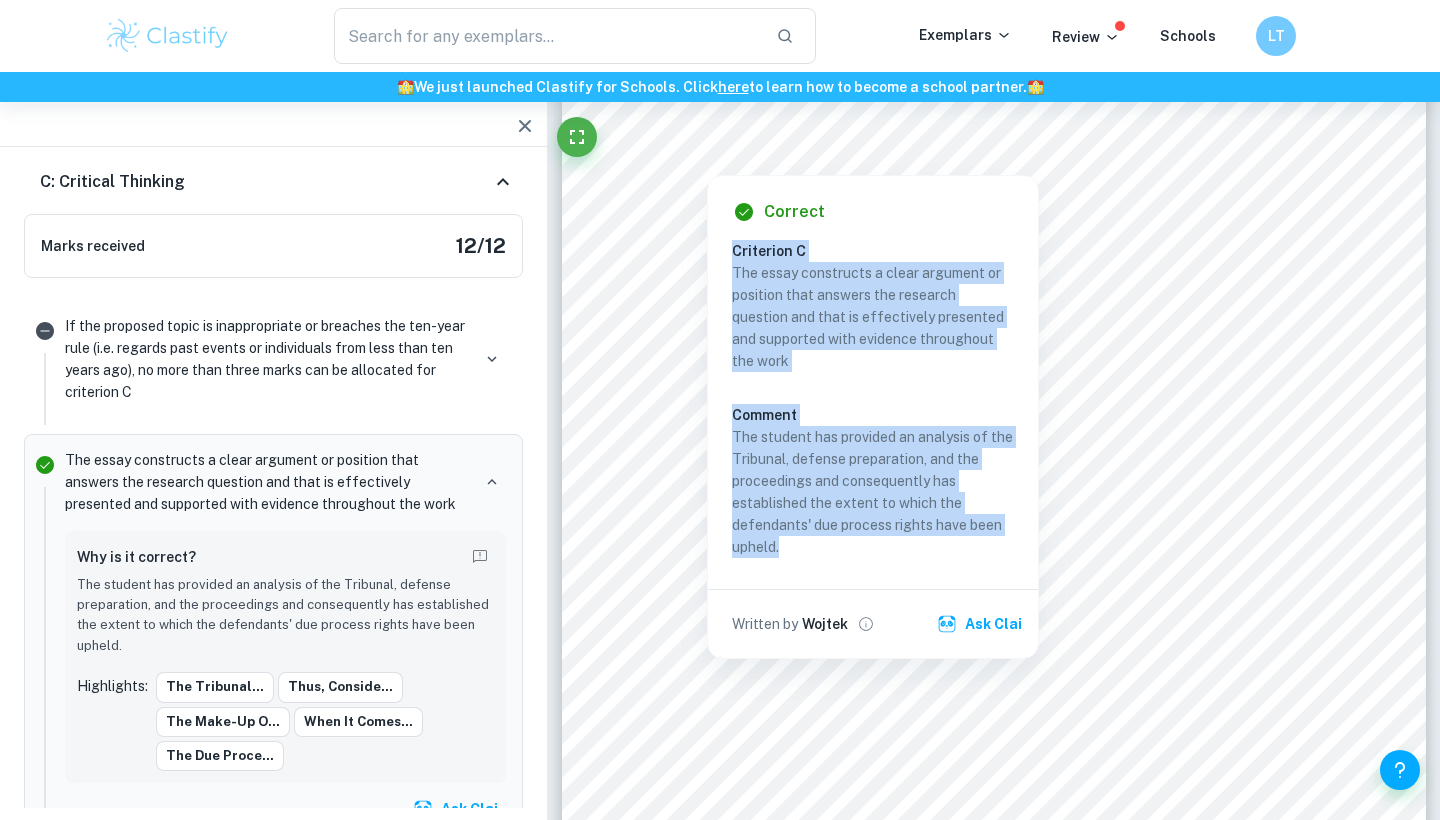 copy on "Criterion C The essay constructs a clear argument or position that answers the research question and that is effectively presented and supported with evidence throughout the work Comment The student has provided an analysis of the Tribunal, defense preparation, and the proceedings and consequently has established the extent to which the defendants' due process rights have been upheld." 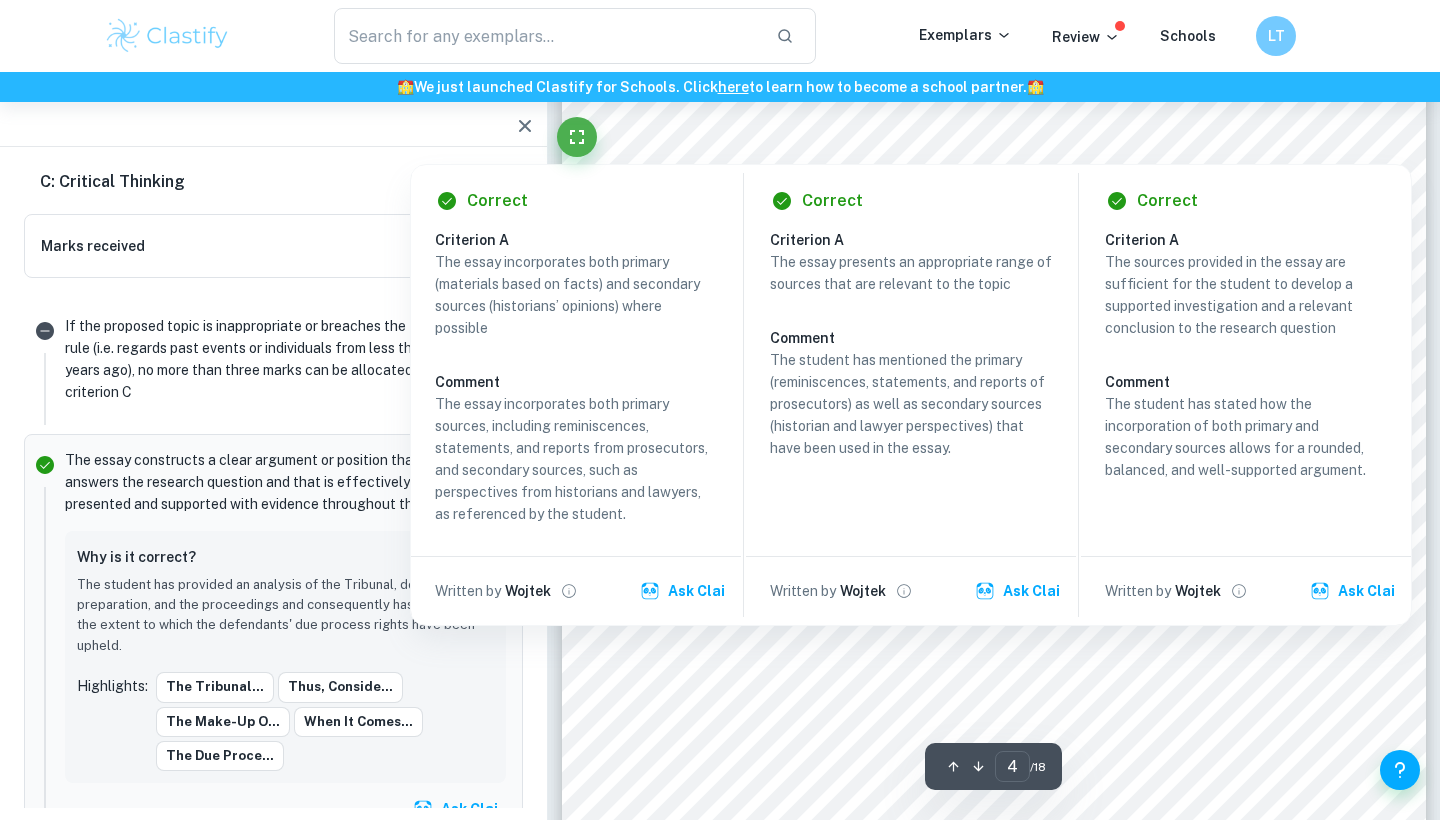 scroll, scrollTop: 4110, scrollLeft: 0, axis: vertical 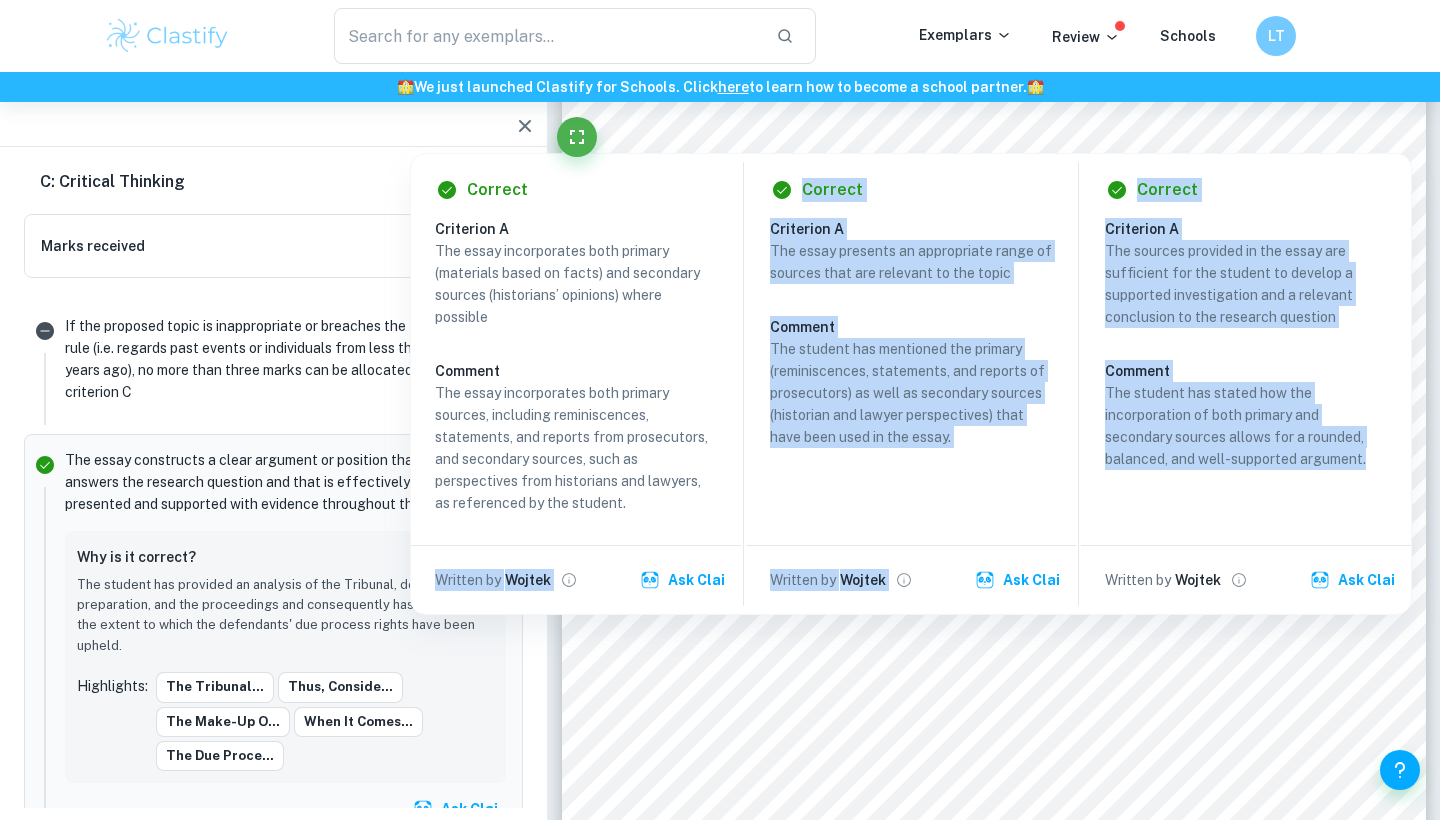 copy on "Written by Wojtek Ask Clai Correct Criterion A The essay presents an appropriate range of sources that are relevant to the topic Comment The student has mentioned the primary (reminiscences, statements, and reports of prosecutors) as well as secondary sources (historian and lawyer perspectives) that have been used in the essay. Written by Wojtek Ask Clai Correct Criterion A The sources provided in the essay are sufficient for the student to develop a supported investigation and a relevant conclusion to the research question Comment The student has stated how the incorporation of both primary and secondary sources allows for a rounded, balanced, and well-supported argument." 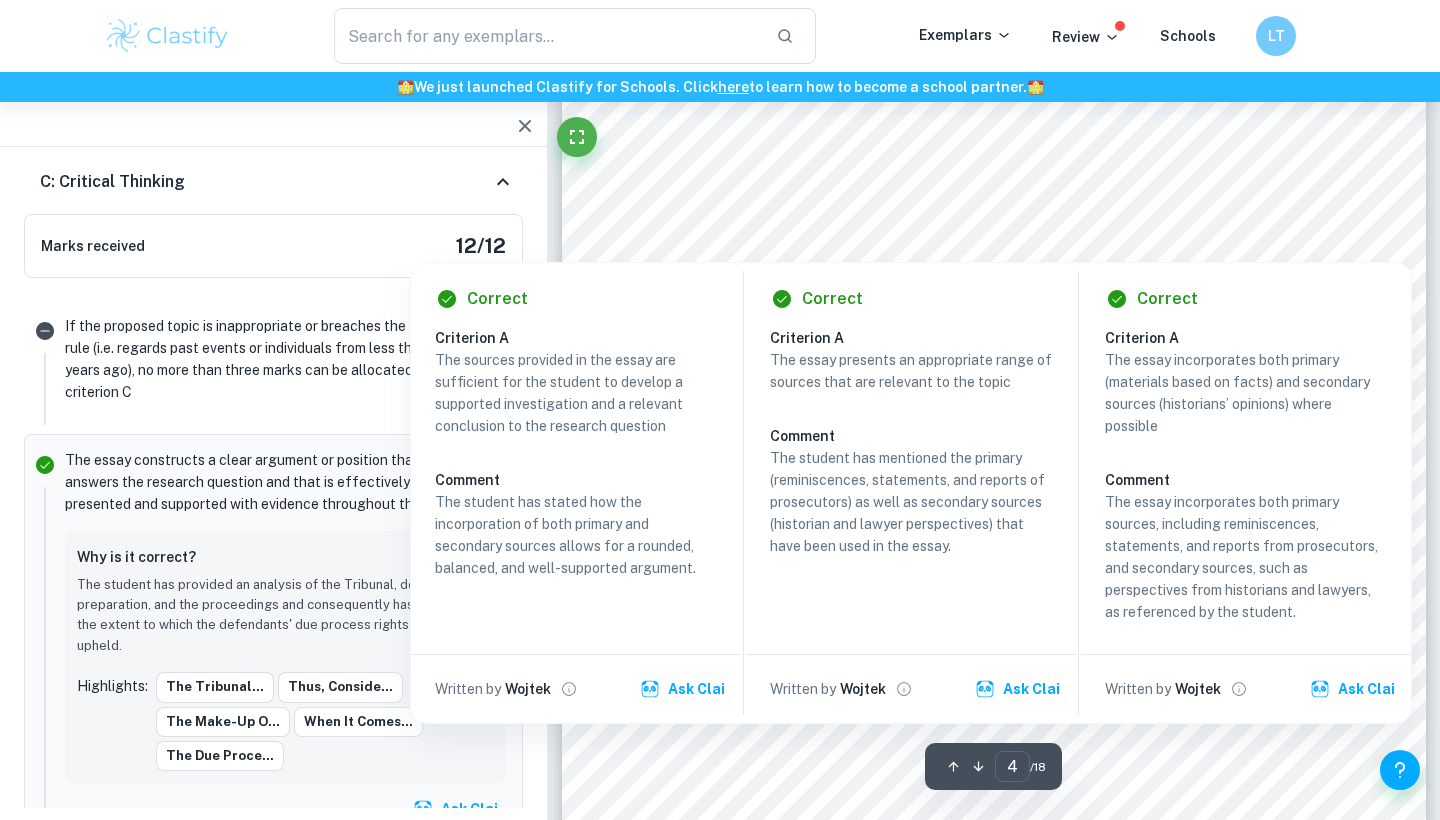 scroll, scrollTop: 4015, scrollLeft: 0, axis: vertical 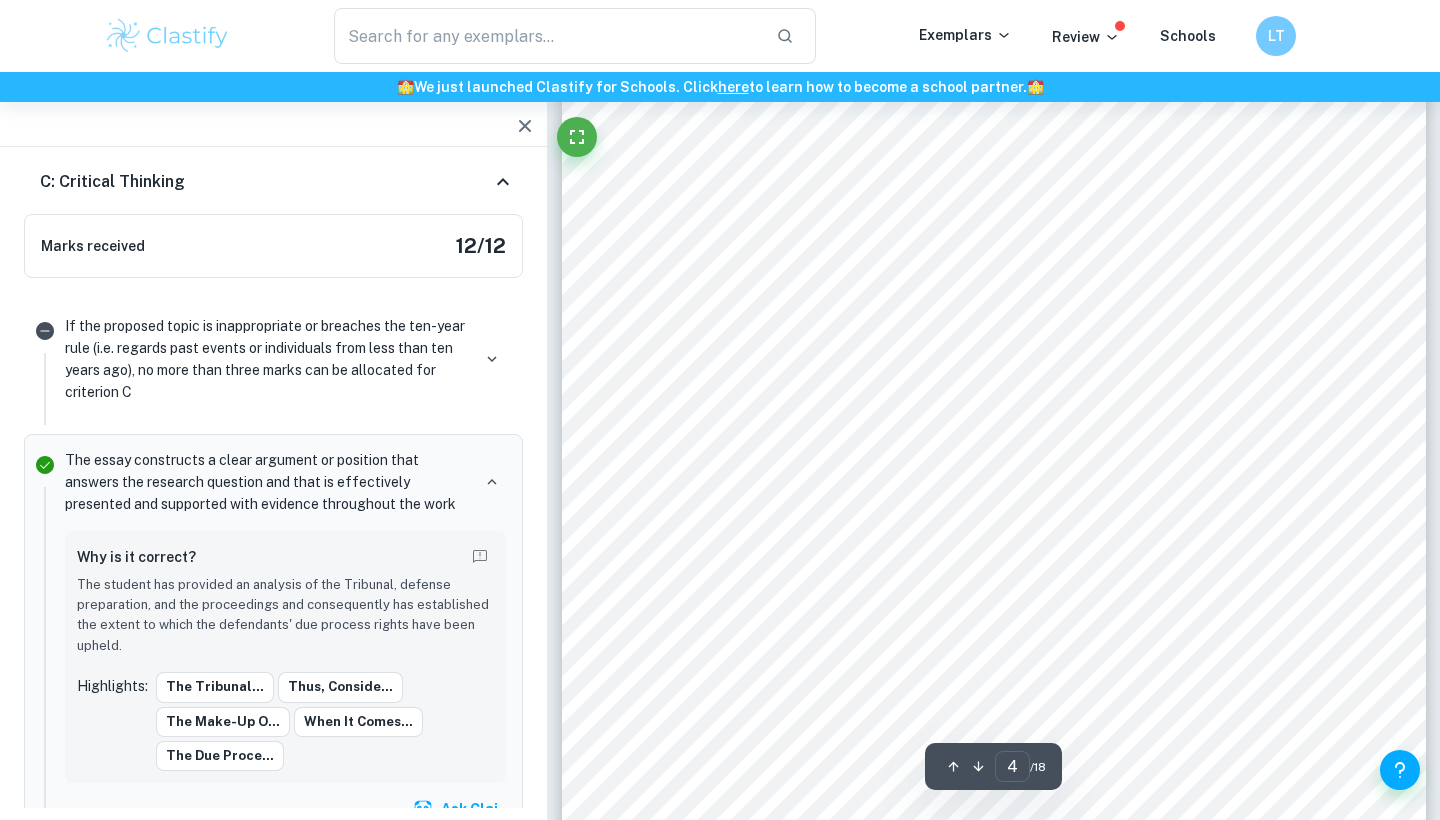 click on "4 This paper will explore the extent to which the defendants were afforded a fair due process by examining the trials in three sections: the Tribunal, defence preparation, and the proceedings. For each section, corresponding due process rights will be outlined and then with the use of primary as well as secondary sources the degree to which these rights have been respected at Nuremberg will be analysed. Reminiscences, statements and reports of prosecutors as well as attorneys were used to gather first-hand information on the procedural due process at Nuremberg. On top of that, in order to overcome the limitations of such sources, such as bias of the opposing parties, contemporary historian and lawyers9 perspectives were also taken into consideration. Analysis A fundamental component of the due process is the right to a hearing in front of an impartial judge that lacks prejudice towards the accused (Icelandic Human Rights Centre, claiming that the trials were not impartial but a 8 diktat   not be trusted99" at bounding box center [994, 411] 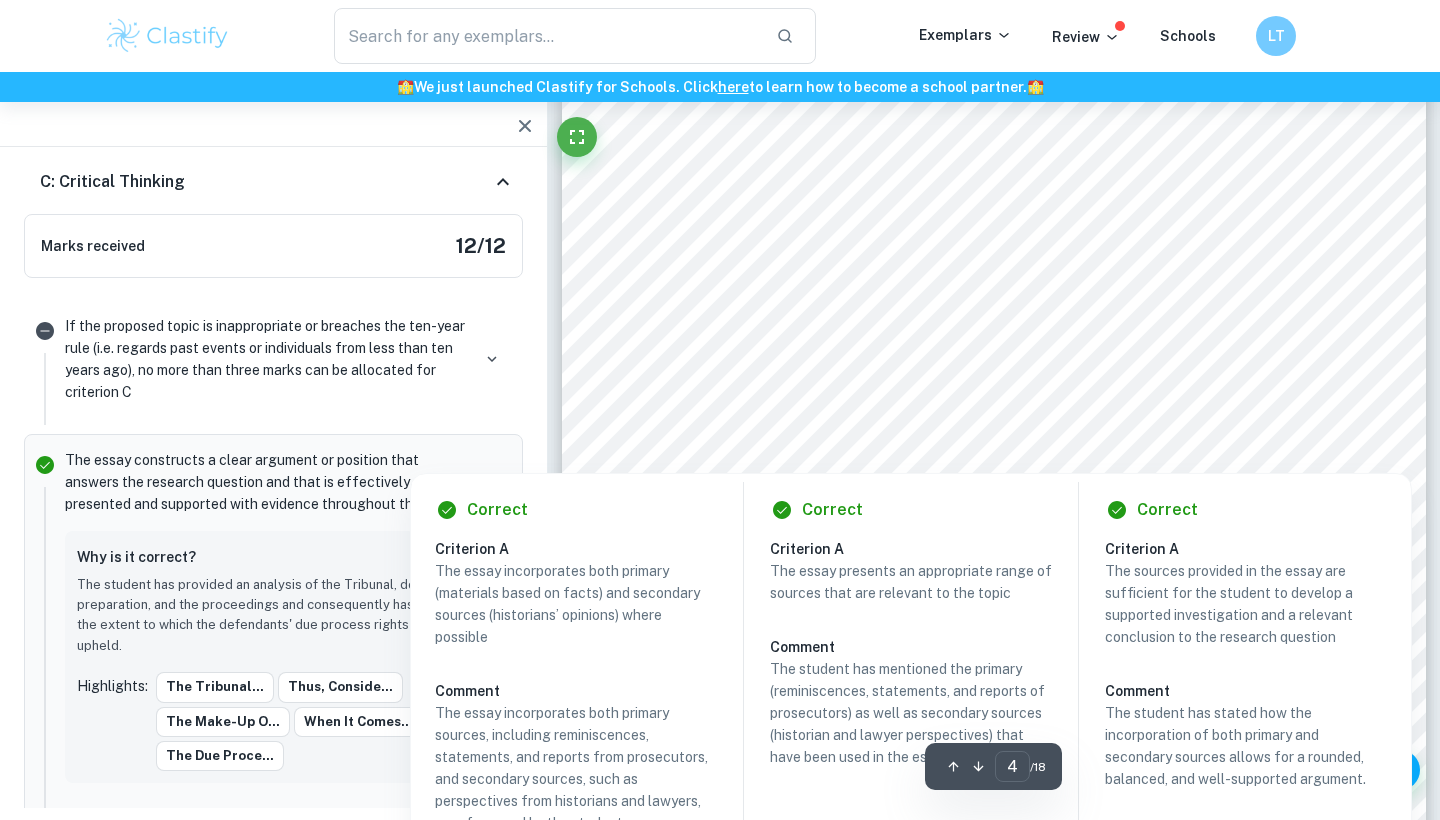 scroll, scrollTop: 3698, scrollLeft: 0, axis: vertical 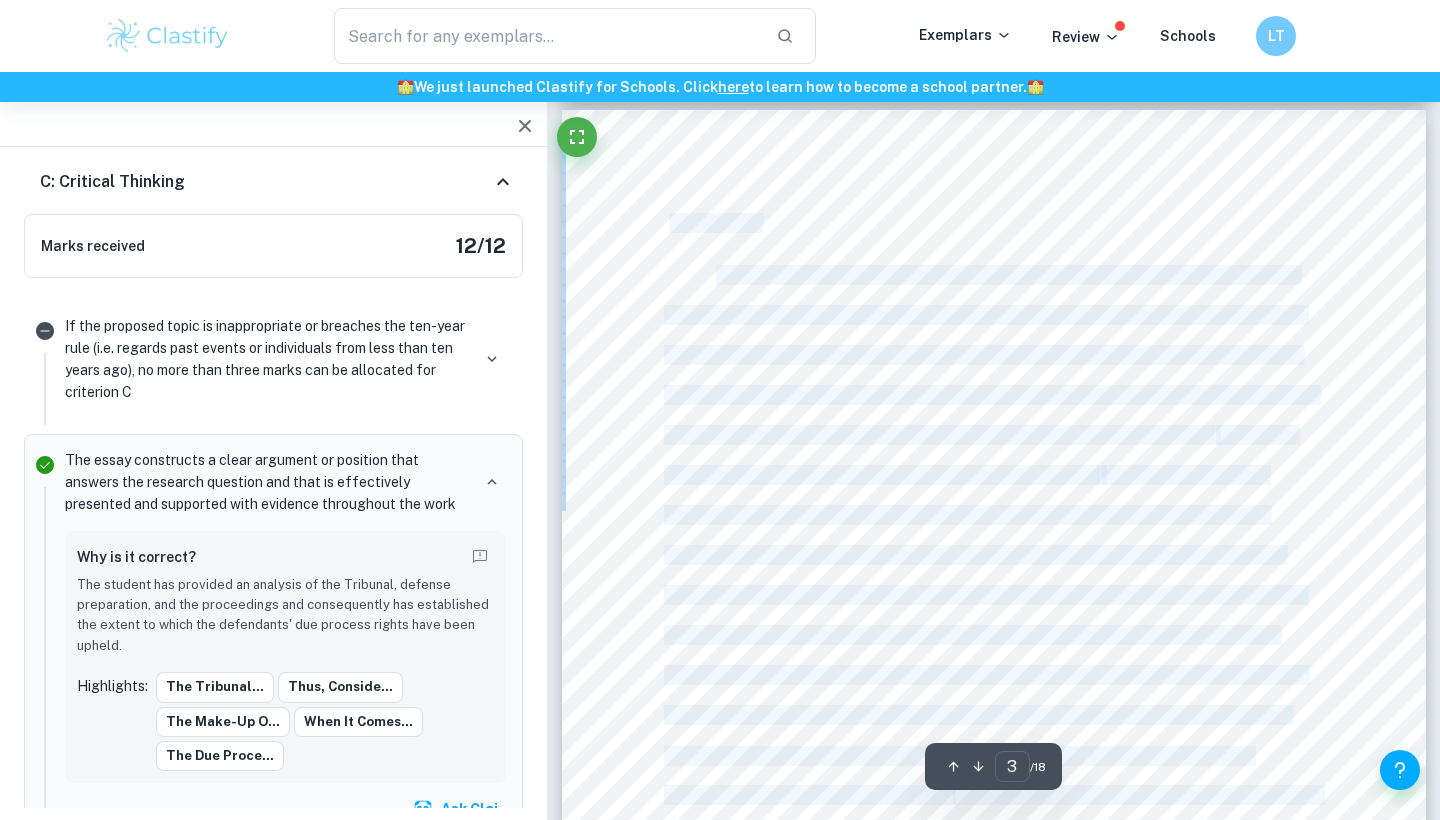 copy on "ntroduction After the end of the Second World War, the Allies had to face the upmost important task of dealing with the senior Nazis that have unleashed the war and the immeasurable pain and suffering that has come with it. While most of the public called for a political execution (Santry, 2013), the victors have decided to let the accused stand trial, which was something that has never been seen before and to which Justice Jackson has referred to as   89one of the most significant tributes that Power has ever paid to Reason99   (Jackson, 1945, cited in Nuremberg Trial Proceedings Volume 2, 1945). While it is certainly surprising that the defendants even got the chance to stand in front of a judge, and surely they have received more justice that they could ever expect considering the inhumane acts they have committed (McKeown, 2014), there is a lot of controversy regarding the legal nature of the trials, in particular the due process rights that the accused were afforded. Hence why, this essay seeks to exp..." 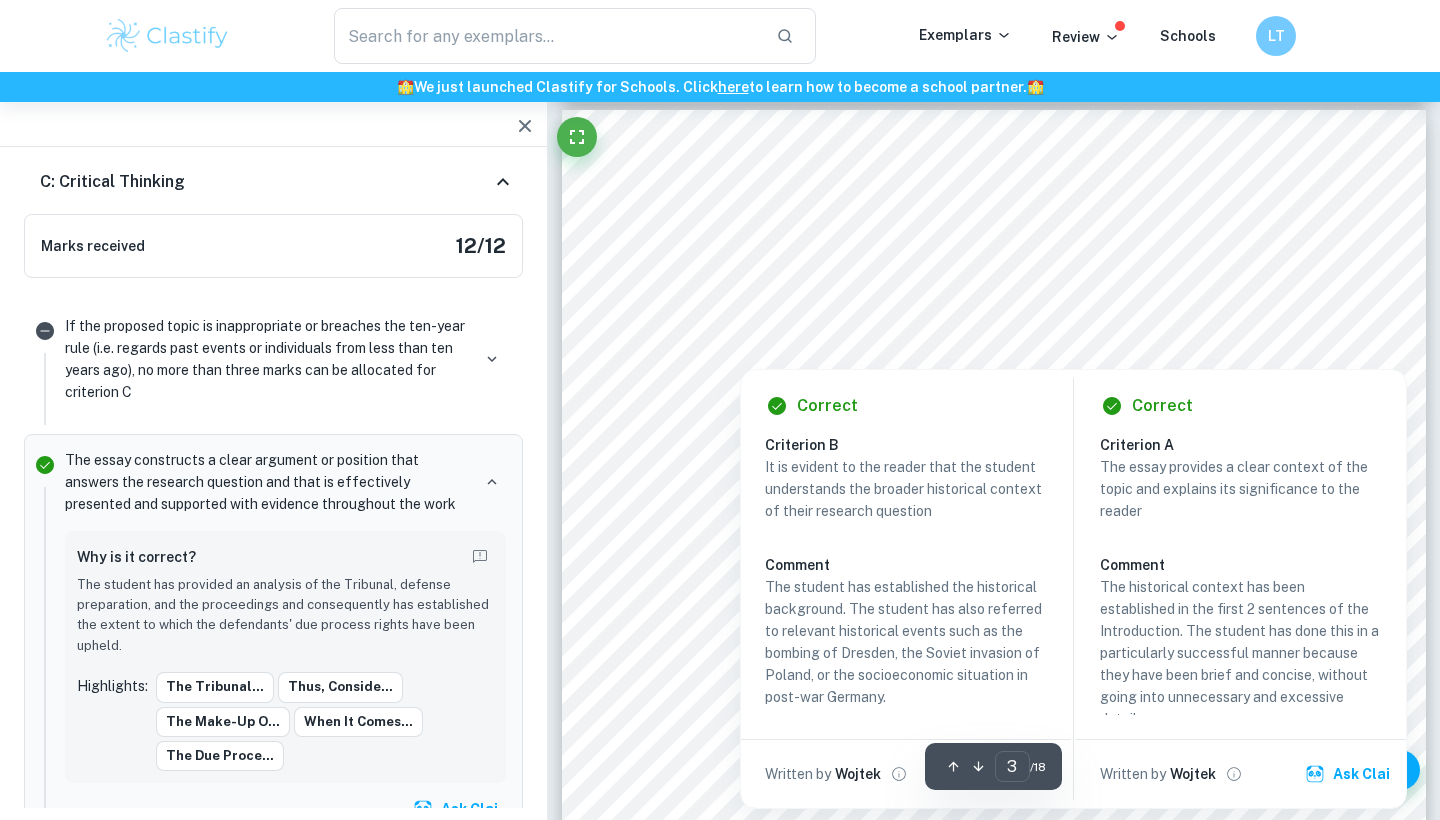 click at bounding box center [986, 314] 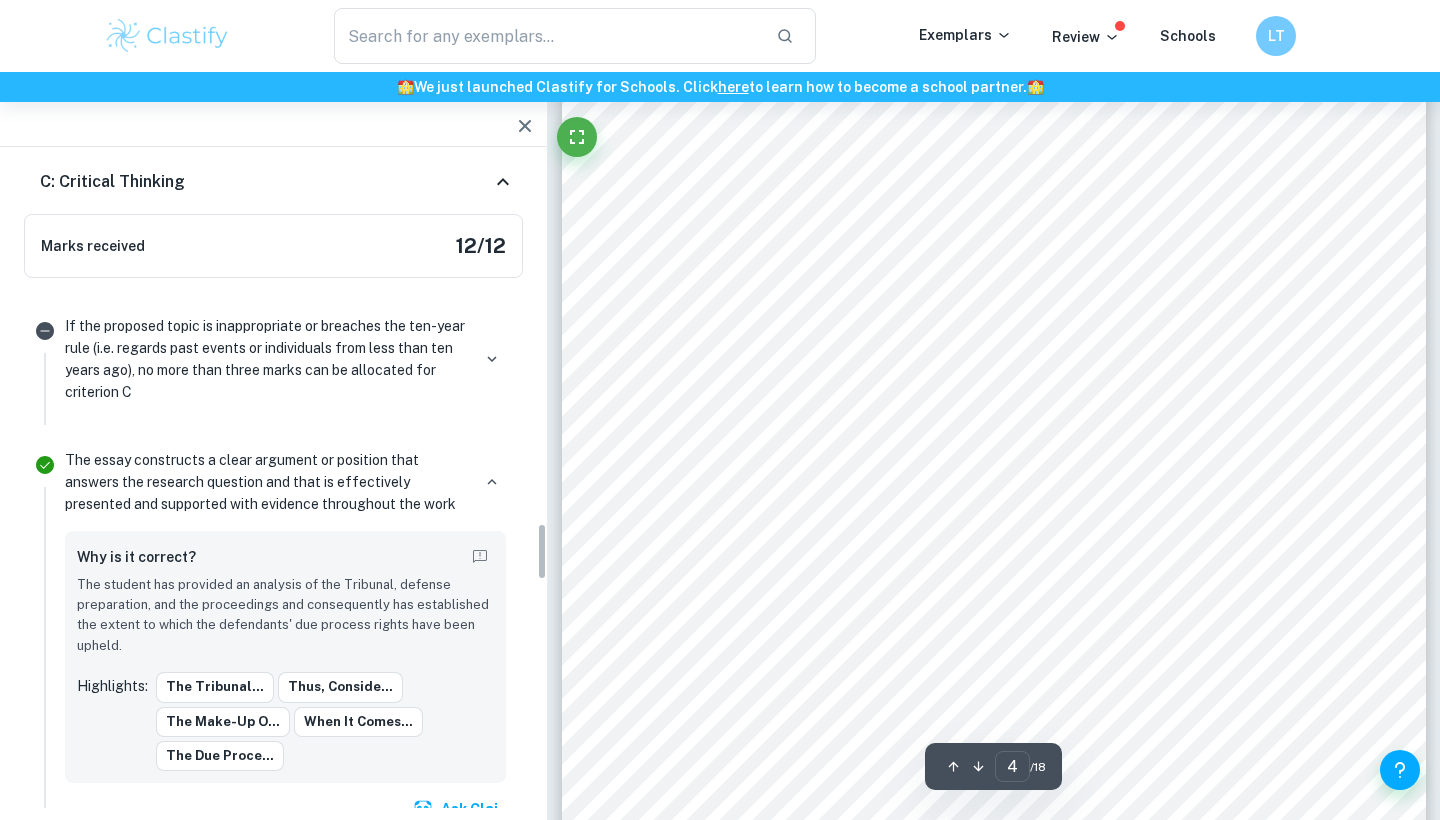 scroll, scrollTop: 4331, scrollLeft: 0, axis: vertical 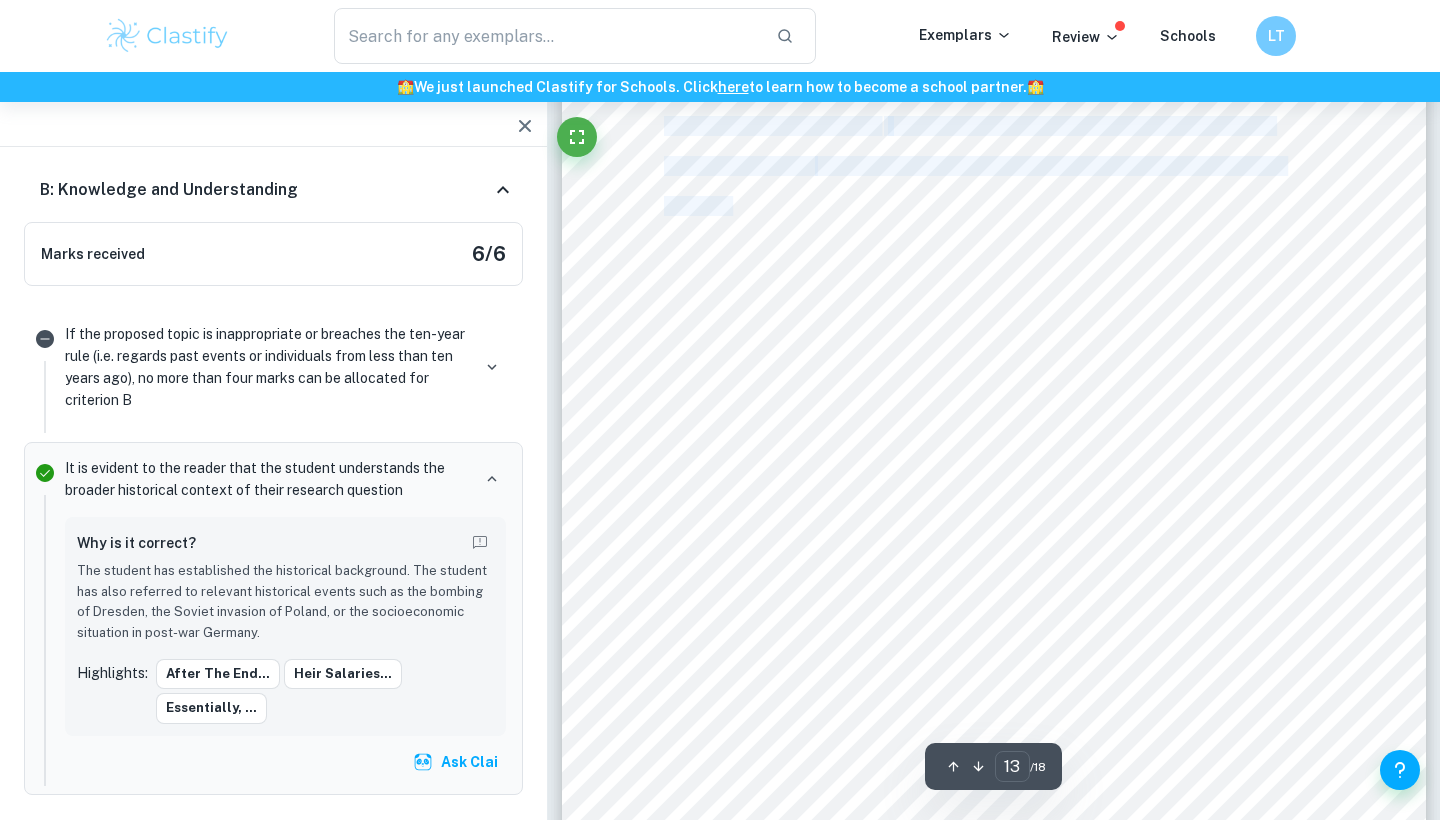drag, startPoint x: 976, startPoint y: 366, endPoint x: 731, endPoint y: 206, distance: 292.6175 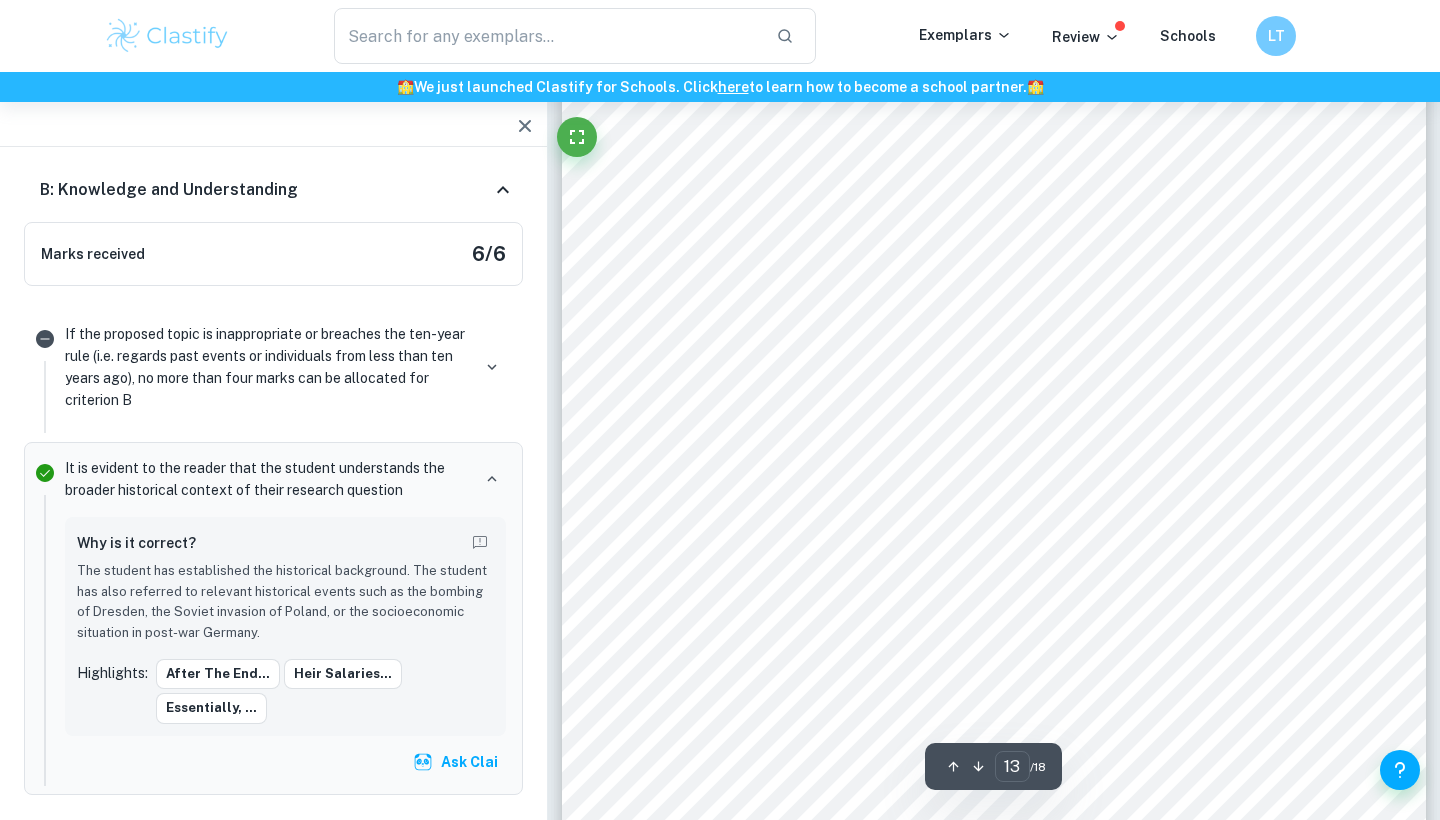click on "13 according to McKeown (2014),   89significantly compromised the equality (and therefore fairness) of the trial99 . What is however important to mention is that according to Telford Taylor, given the timing and circumstances, no alternative approach could have been taken as the entire trials would have been jeopardised if the Tribunal admitted the wrongdoings of the Allies during the war. Nevertheless, Taylor agrees that the prohibition of the   89tu quoque99 defence did indeed compromise the equalness of the trials as he believes that   89the laws of war are not a one-way street99   (Taylor, 1947). Conclusion The Nuremberg Trials marked the beginning of the development of international criminal law and set the course for future cases of international significance (Tomuschat, 2006). While the Trials surely can be applauded for the fact that for the first time in history major war criminals were given a chance to stand in front of a jury, the IMT at Nuremberg impartially render justice." at bounding box center [994, 624] 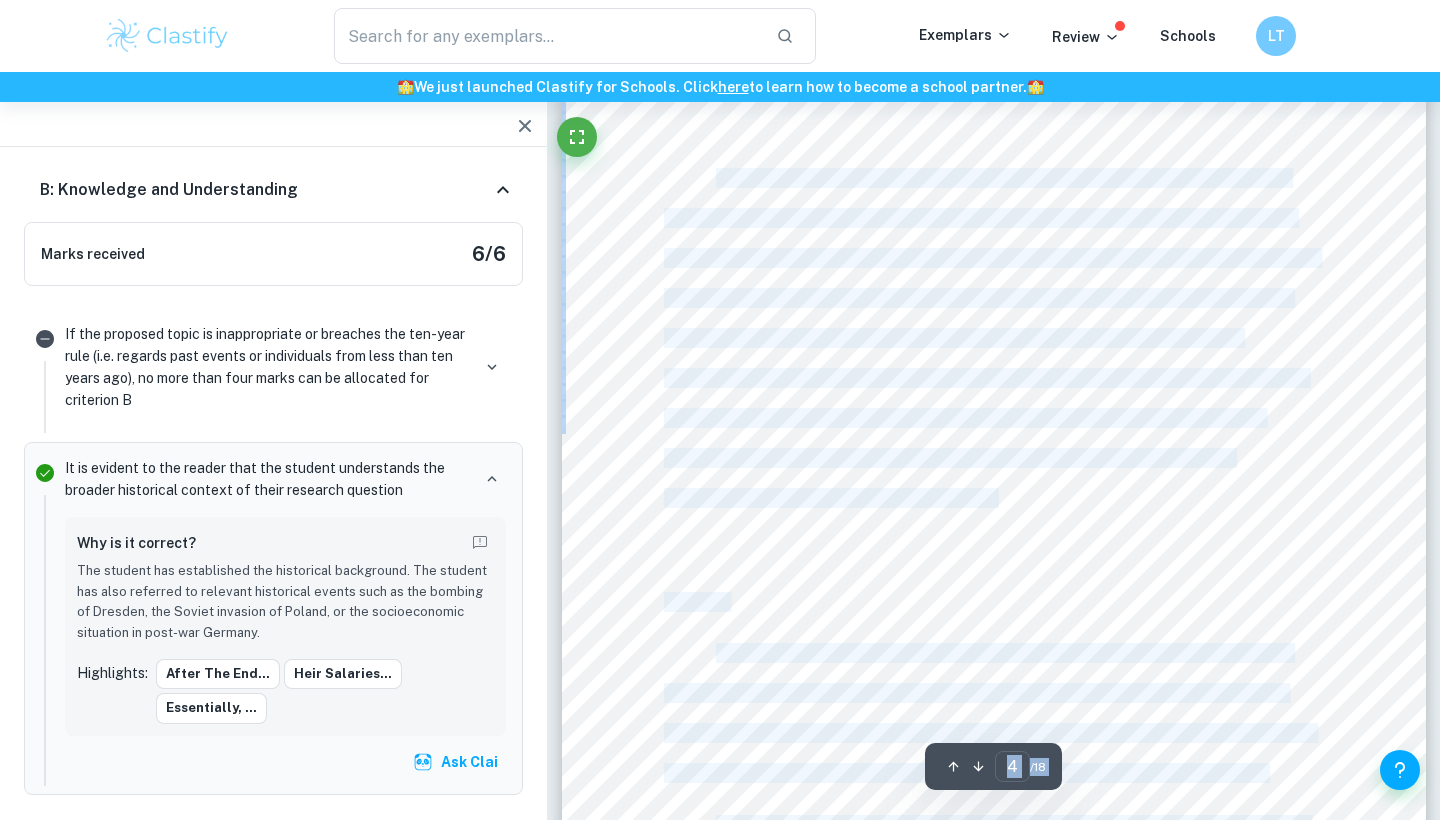 scroll, scrollTop: 3797, scrollLeft: 0, axis: vertical 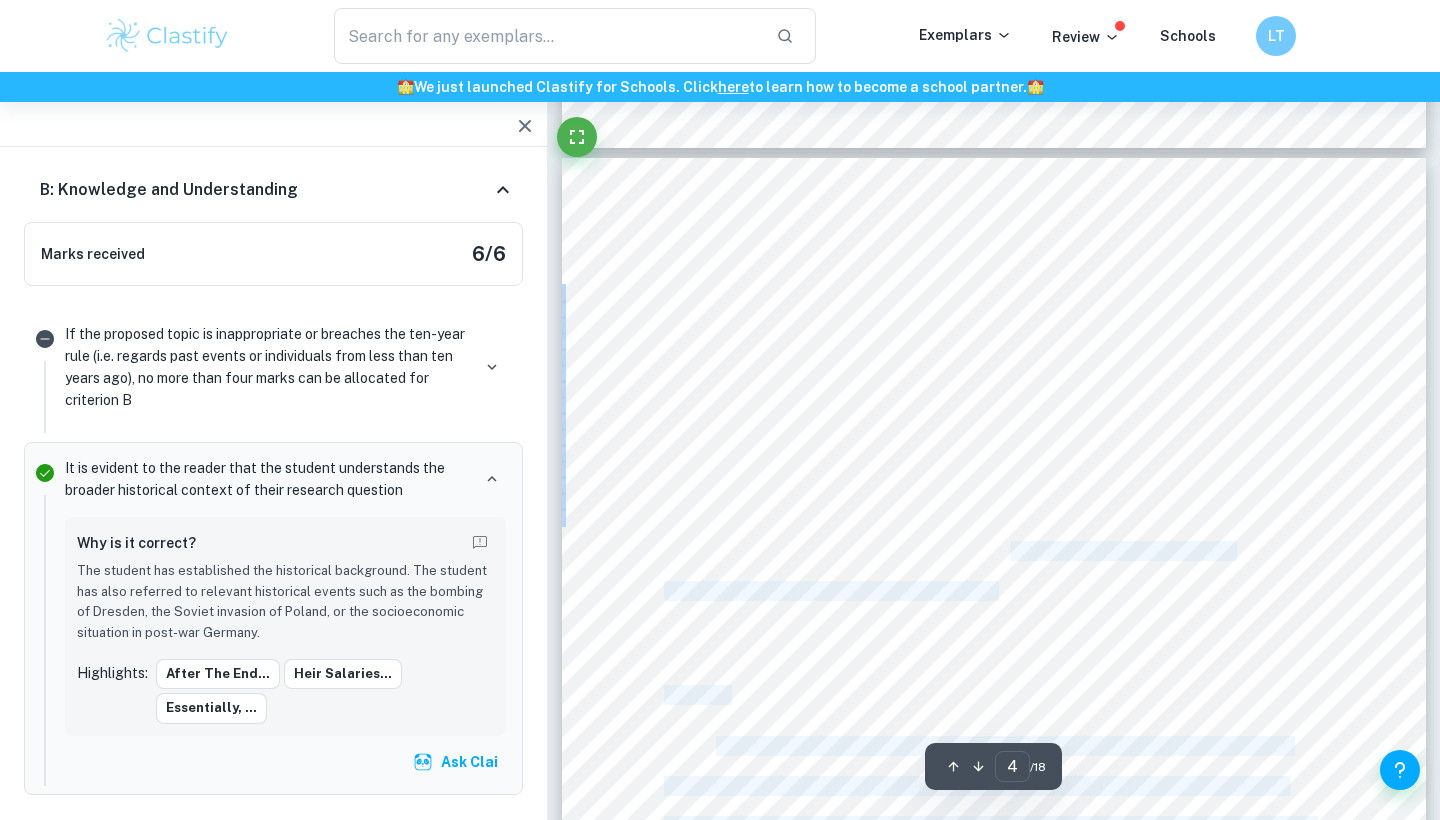 copy on "emporary historian and lawyers9 perspectives were also taken into consideration. Analysis A fundamental component of the due process is the right to a hearing in front of an impartial judge that lacks prejudice towards the accused (Icelandic Human Rights Centre, n.d.) as only in such circumstances a reliable determination of guilt or innocence can be made (Lewis Alvarez, 1982). Whether this right has been upheld at Nuremberg will be discussed. The bench of the International Military Tribunal (IMT) consisted of four judges, each appointed by one of the four main victorious Powers (The National WWII Museum, n.d.). Such make-up of the bench gathered a lot of criticism (Tomuschat, 2006). The majority of the German population and bar was very critical of the lack of German judges on the bench claiming that the trials were not impartial but a 8 diktat 9 imposed by the victors. International lawyer and historian Kurt Woetzel, benefitting from hindsight, however argues that following the war the German judiciary w..." 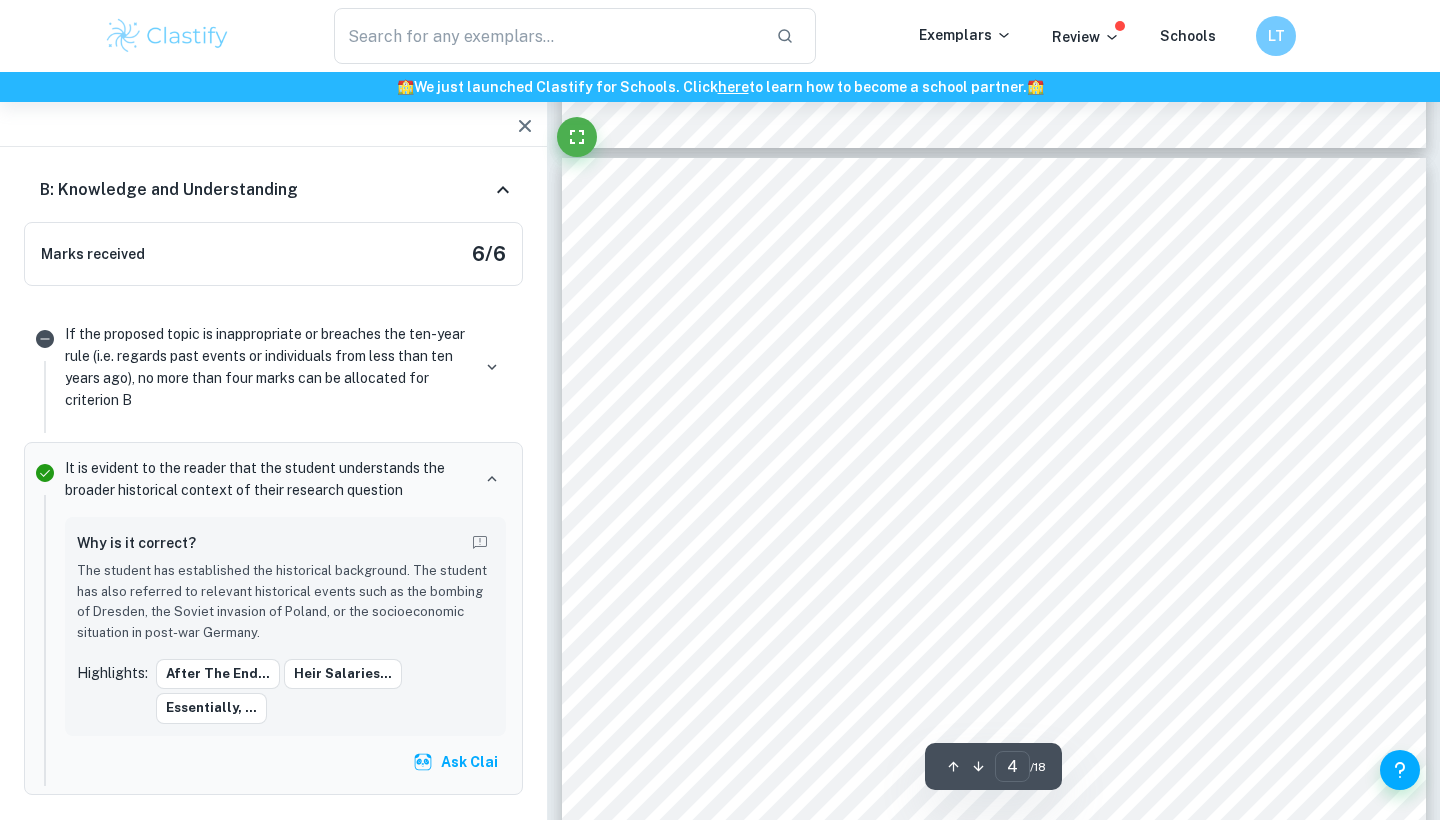 click on "process by examining the trials in three sections: the Tribunal, defence preparation, and the" at bounding box center [979, 311] 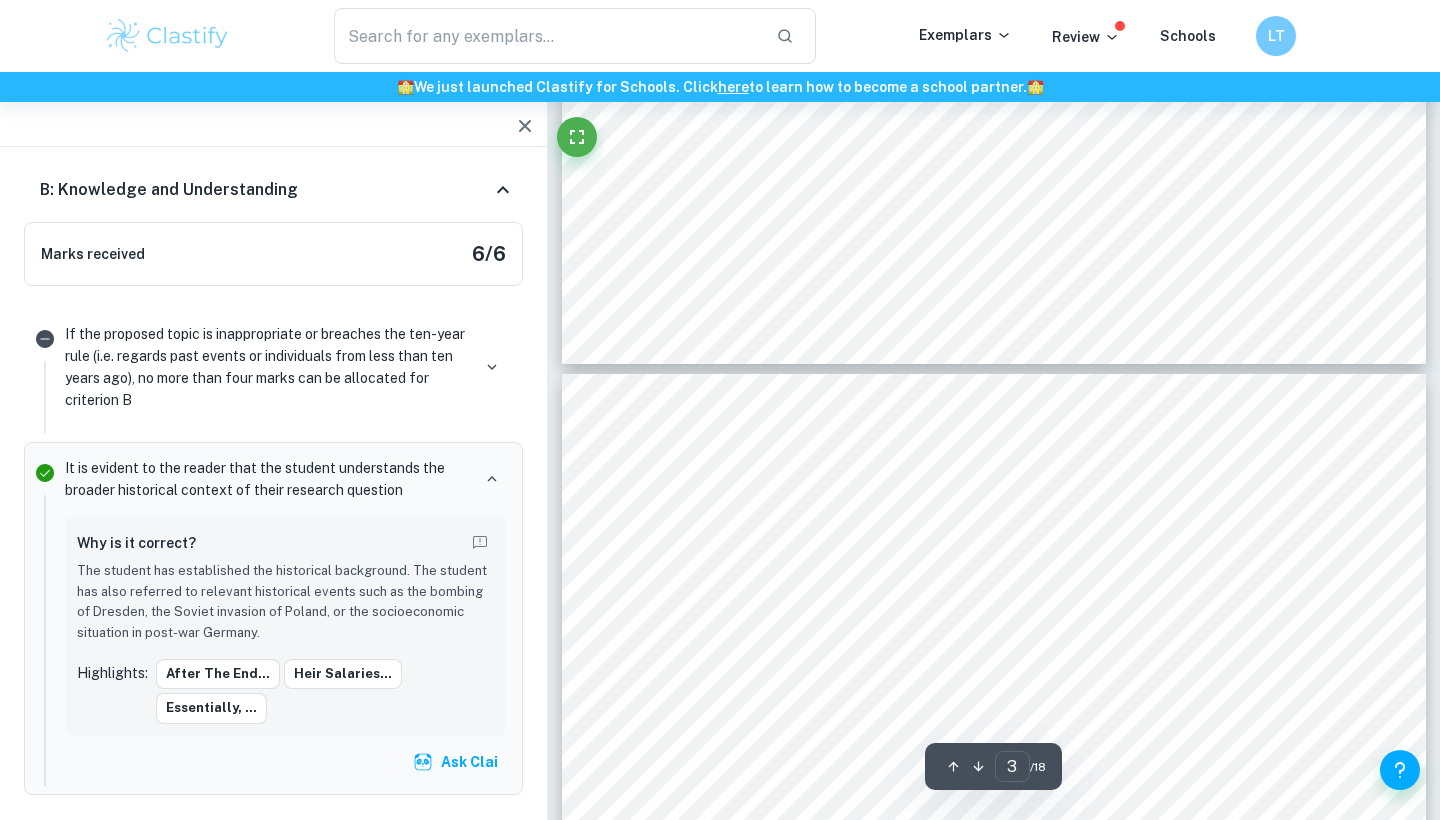 type on "4" 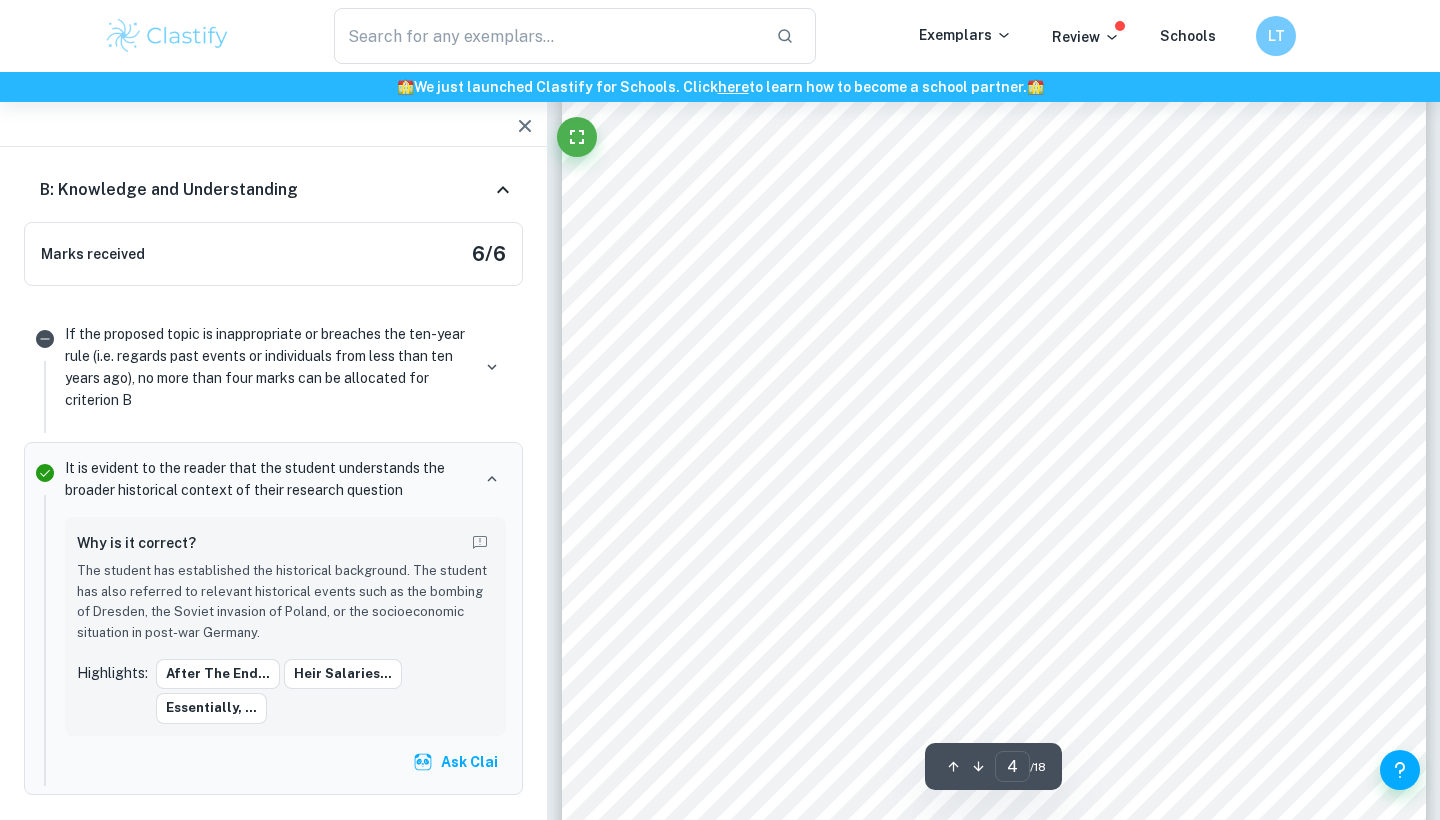 scroll, scrollTop: 3998, scrollLeft: 0, axis: vertical 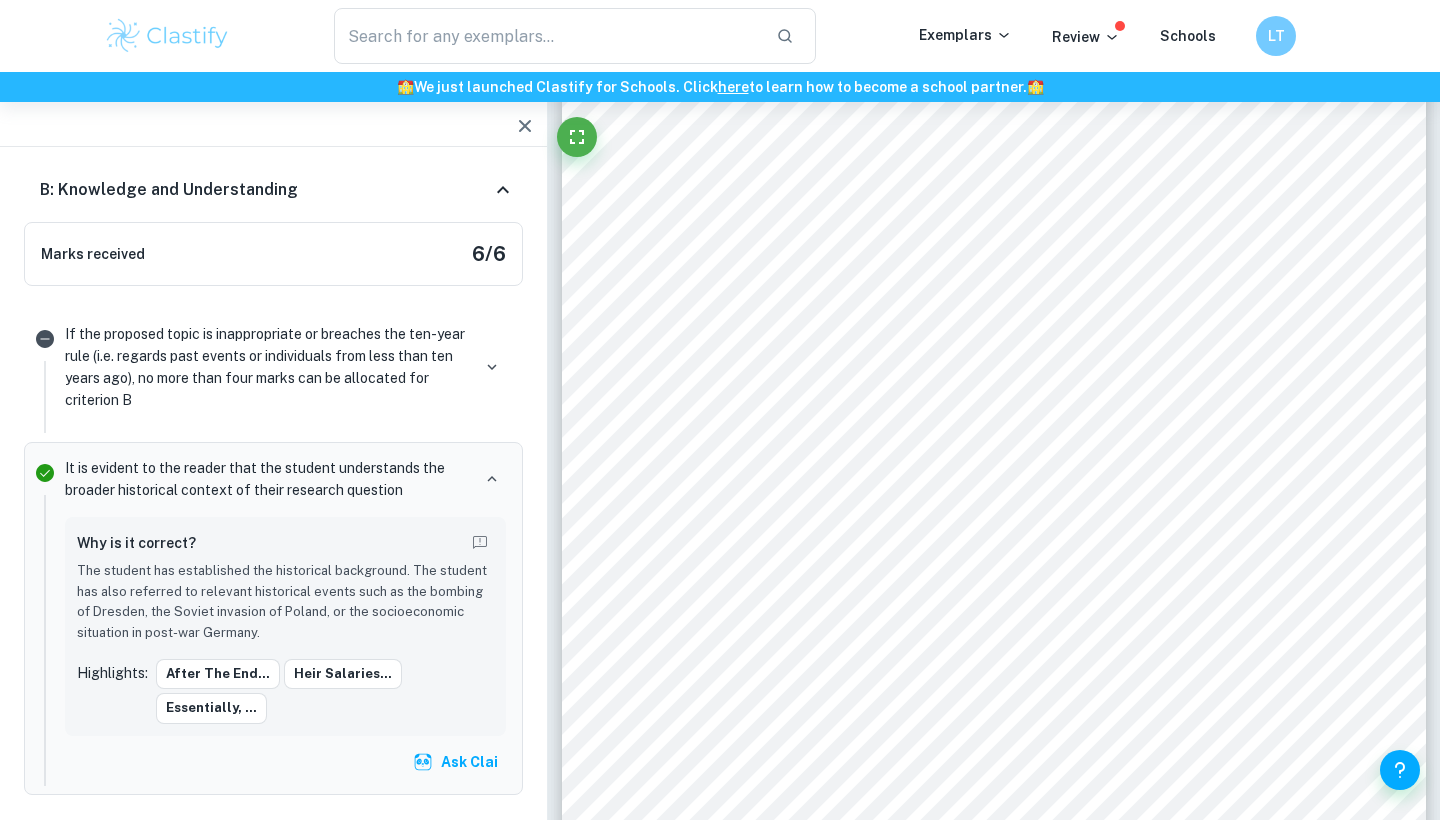 click 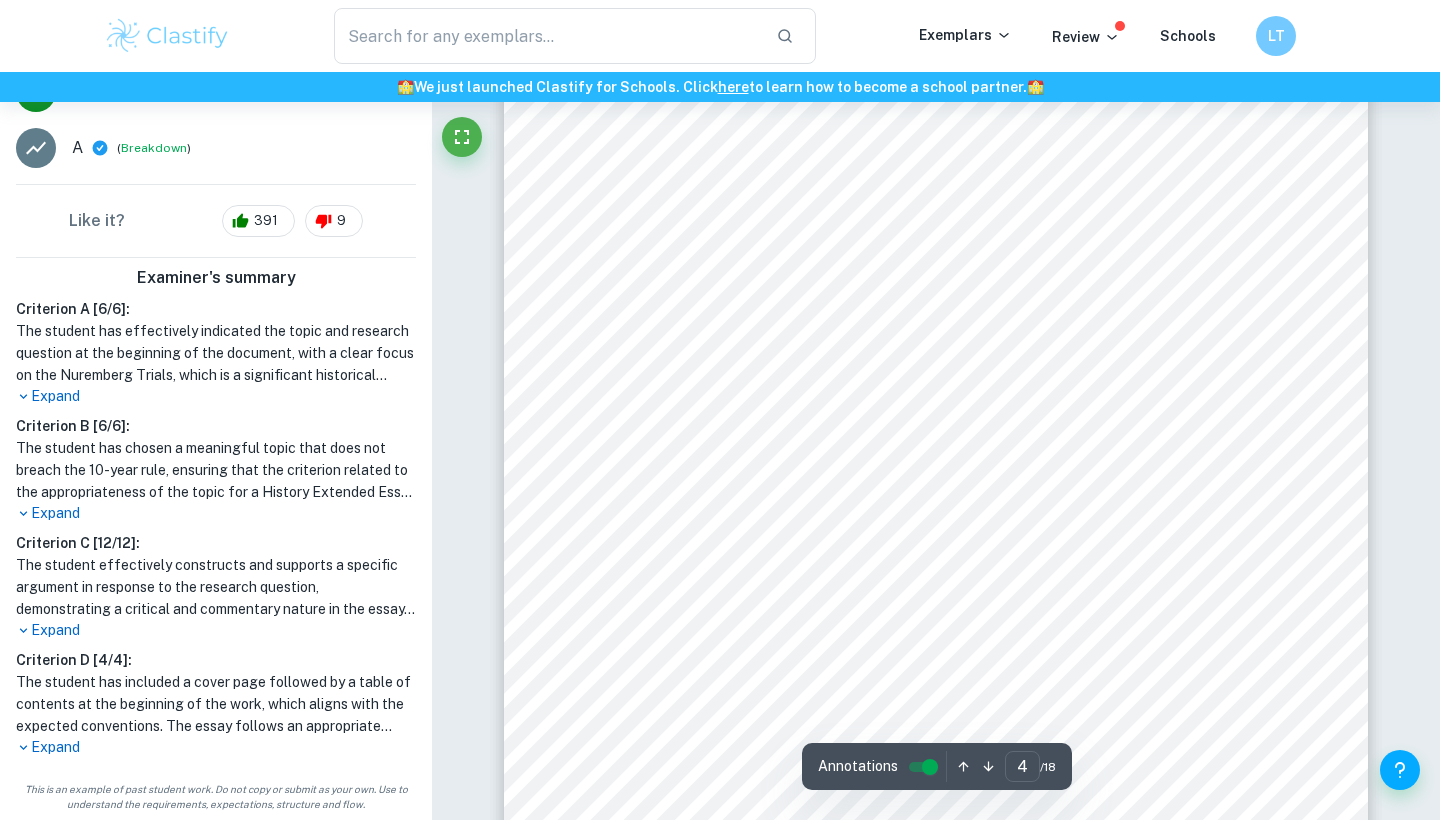 scroll, scrollTop: 381, scrollLeft: 0, axis: vertical 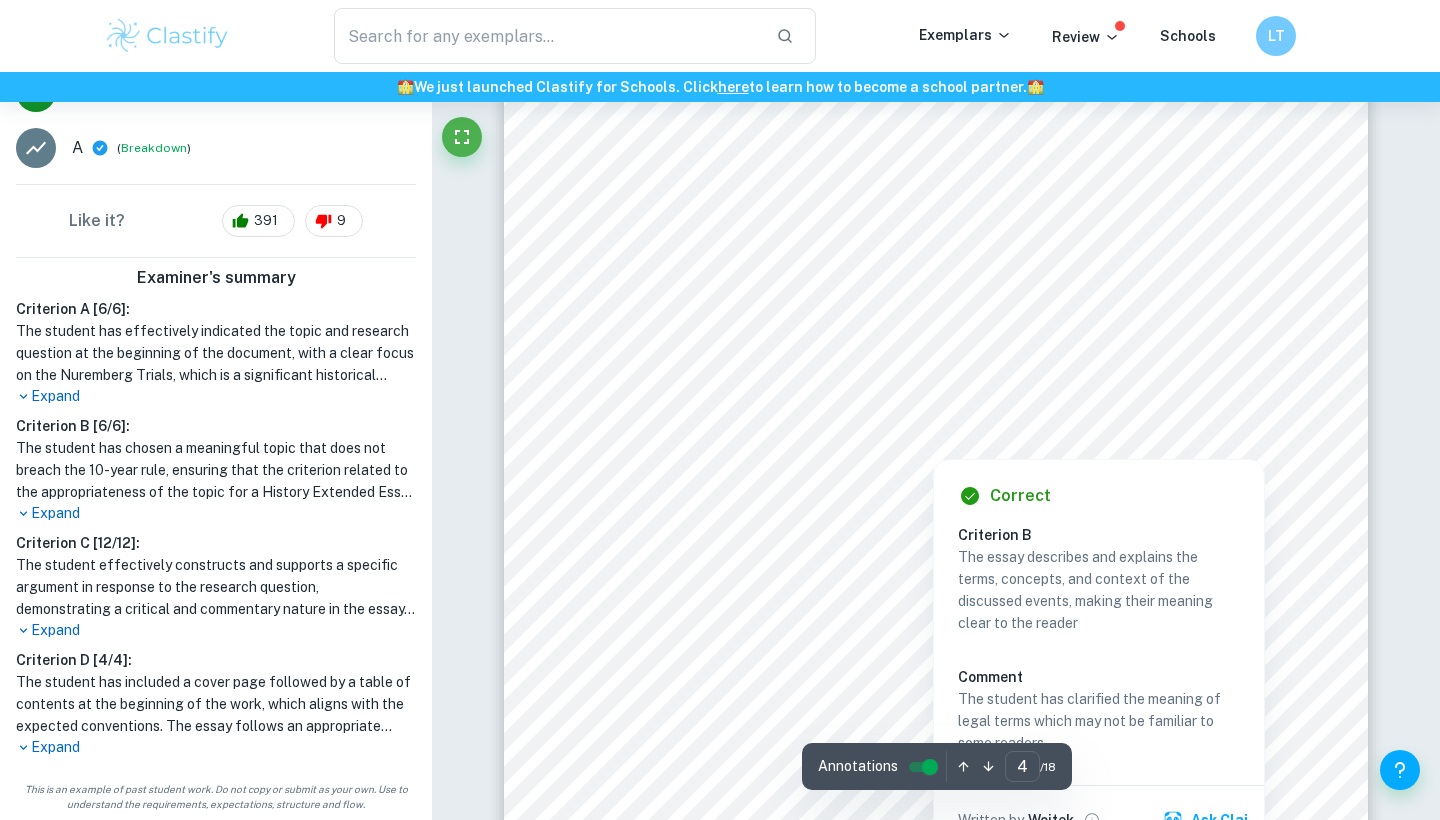 click at bounding box center [951, 375] 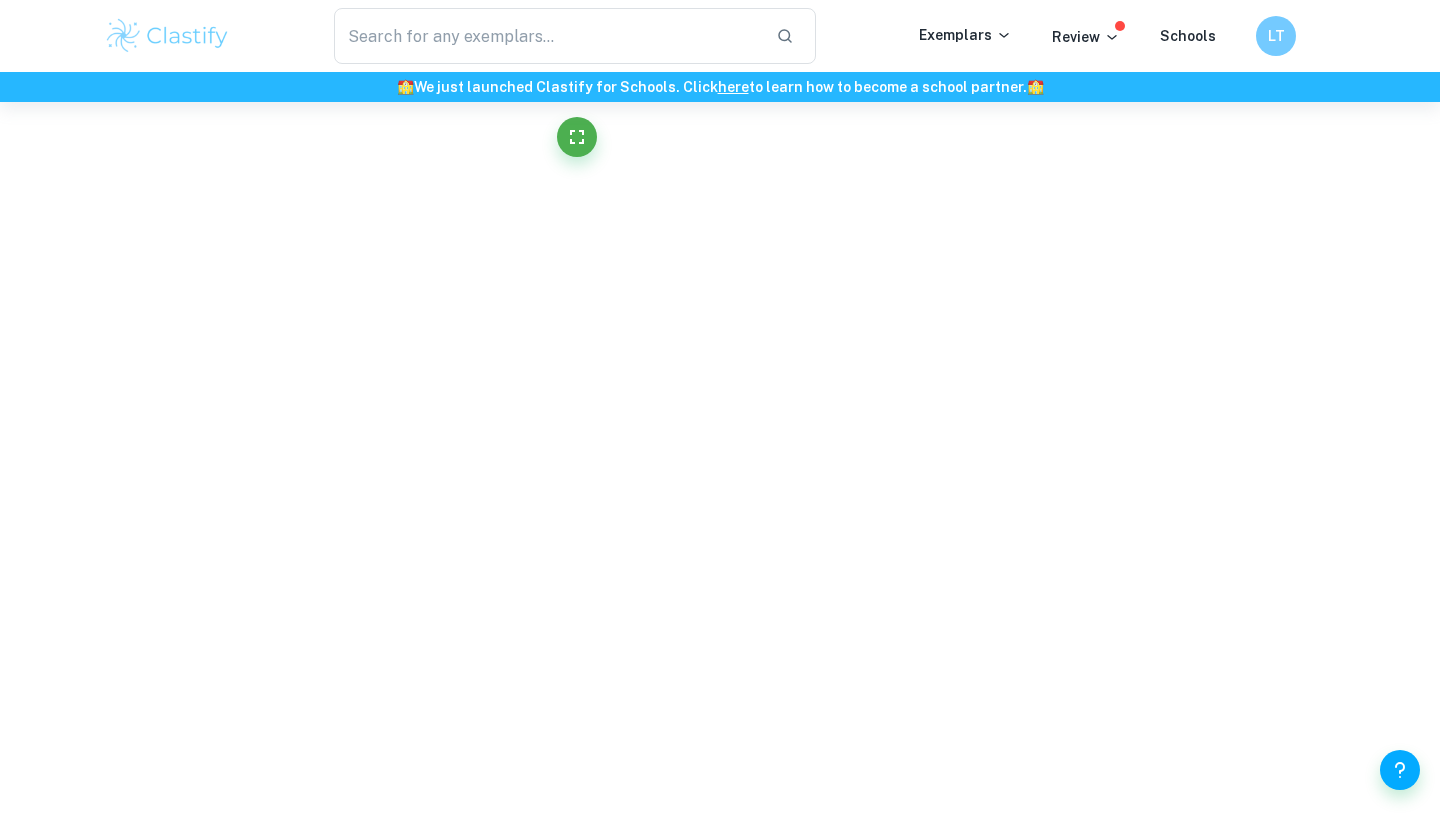 scroll, scrollTop: 0, scrollLeft: 0, axis: both 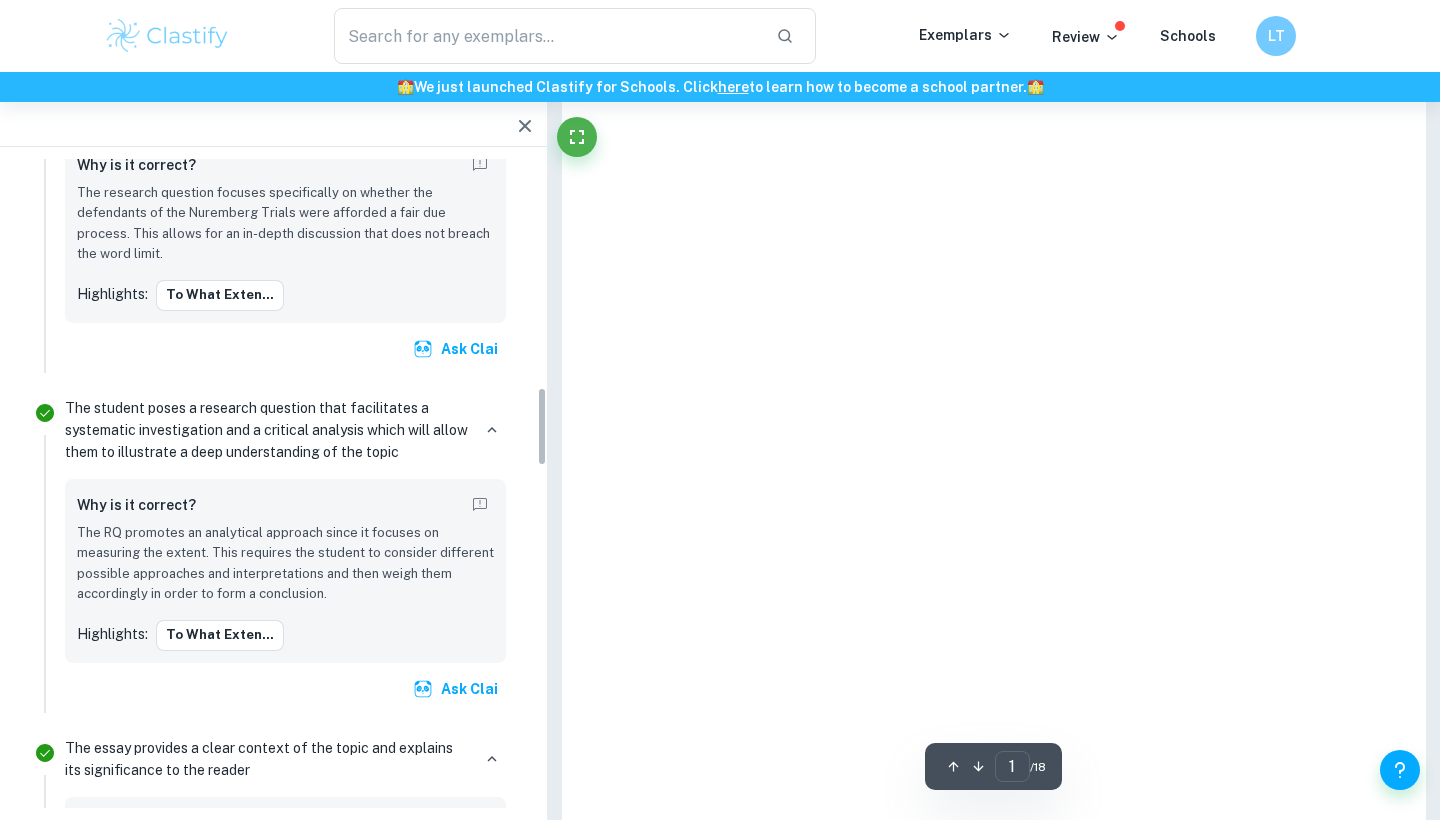 type on "4" 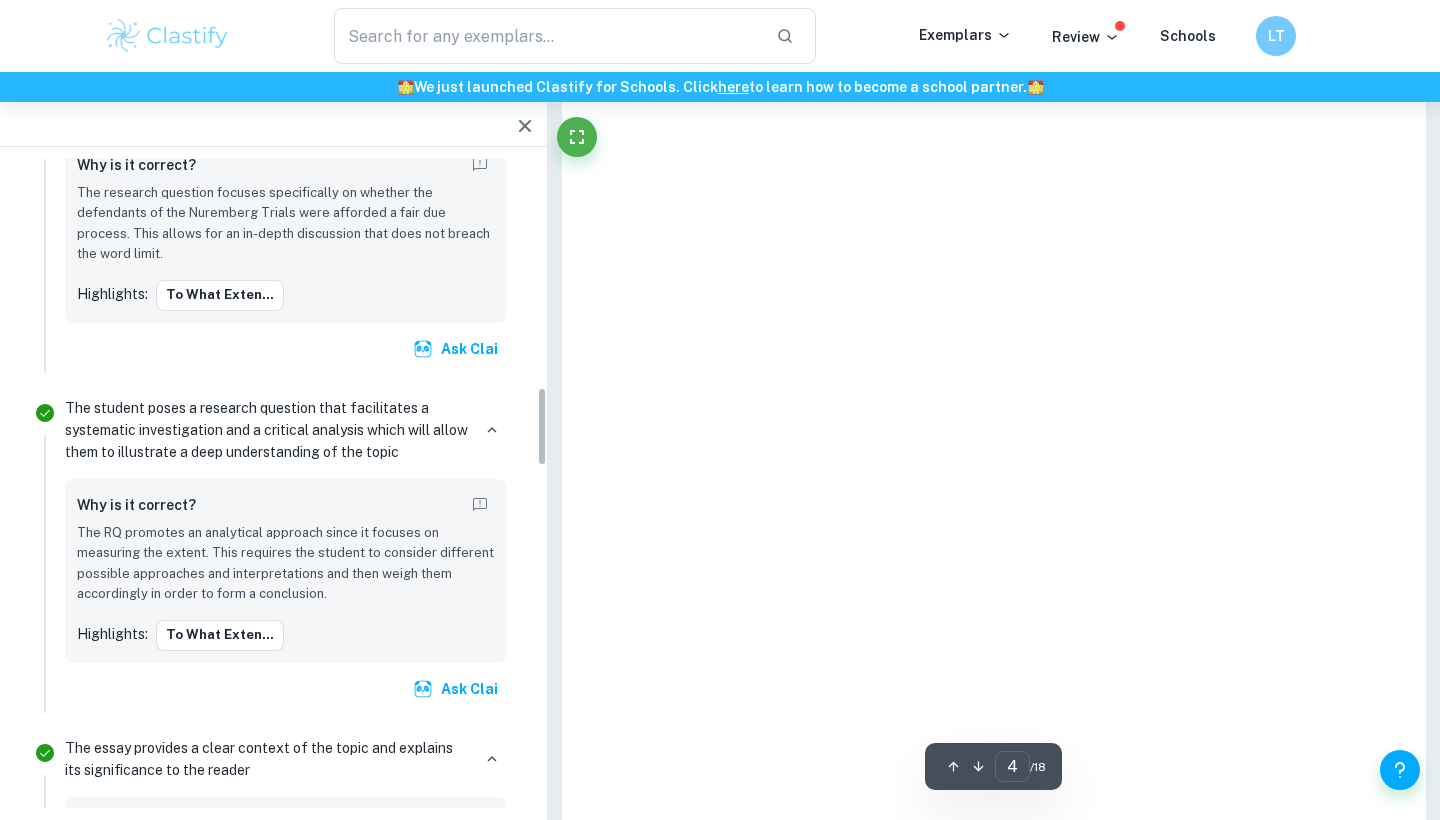 scroll, scrollTop: 4298, scrollLeft: 0, axis: vertical 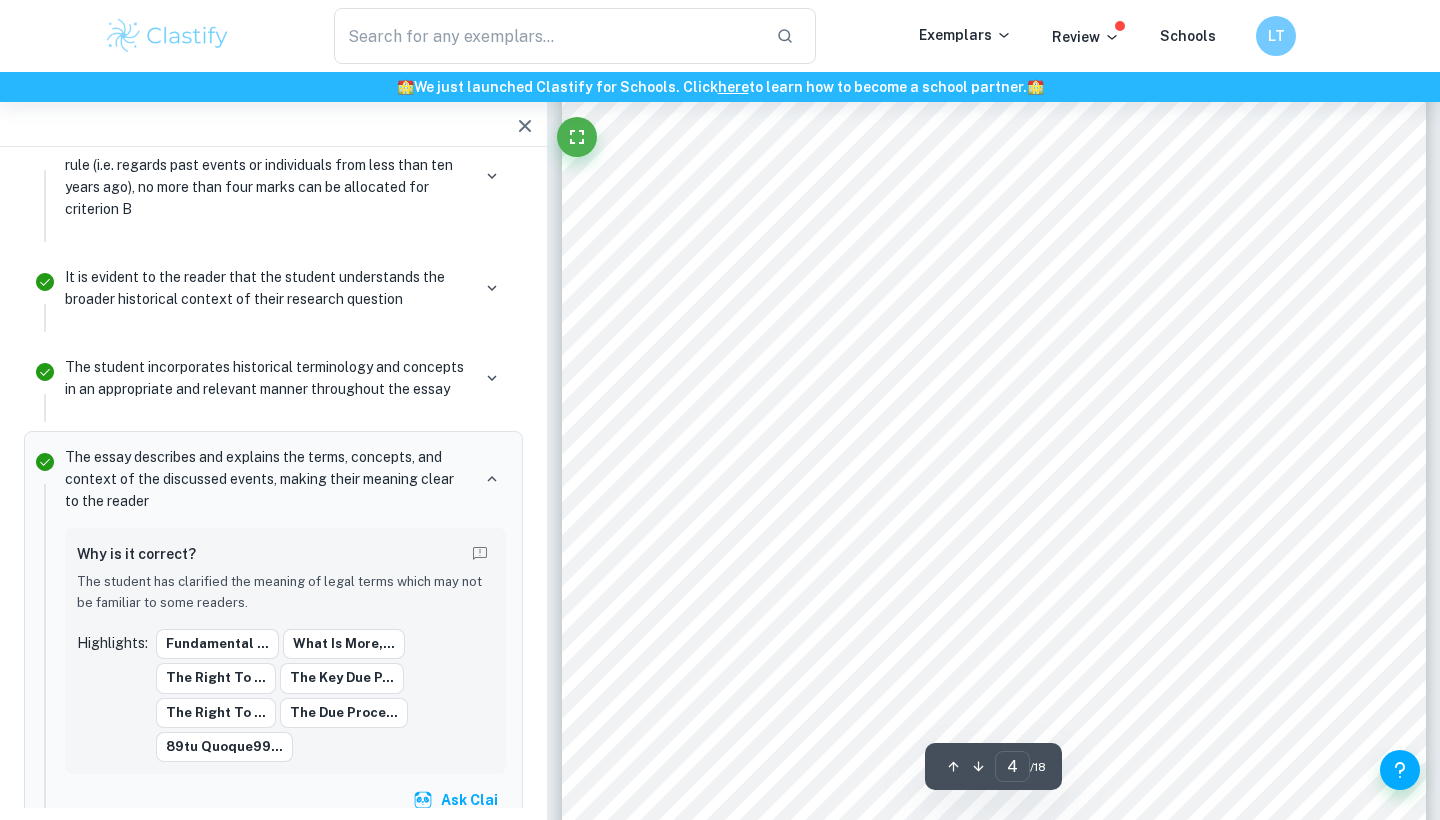 click on "4 This paper will explore the extent to which the defendants were afforded a fair due process by examining the trials in three sections: the Tribunal, defence preparation, and the proceedings. For each section, corresponding due process rights will be outlined and then with the use of primary as well as secondary sources the degree to which these rights have been respected at Nuremberg will be analysed. Reminiscences, statements and reports of prosecutors as well as attorneys were used to gather first-hand information on the procedural due process at Nuremberg. On top of that, in order to overcome the limitations of such sources, such as bias of the opposing parties, contemporary historian and lawyers9 perspectives were also taken into consideration. Analysis A fundamental component of the due process is the right to a hearing in front of an impartial judge that lacks prejudice towards the accused (Icelandic Human Rights Centre, claiming that the trials were not impartial but a 8 diktat   not be trusted99" at bounding box center (994, 387) 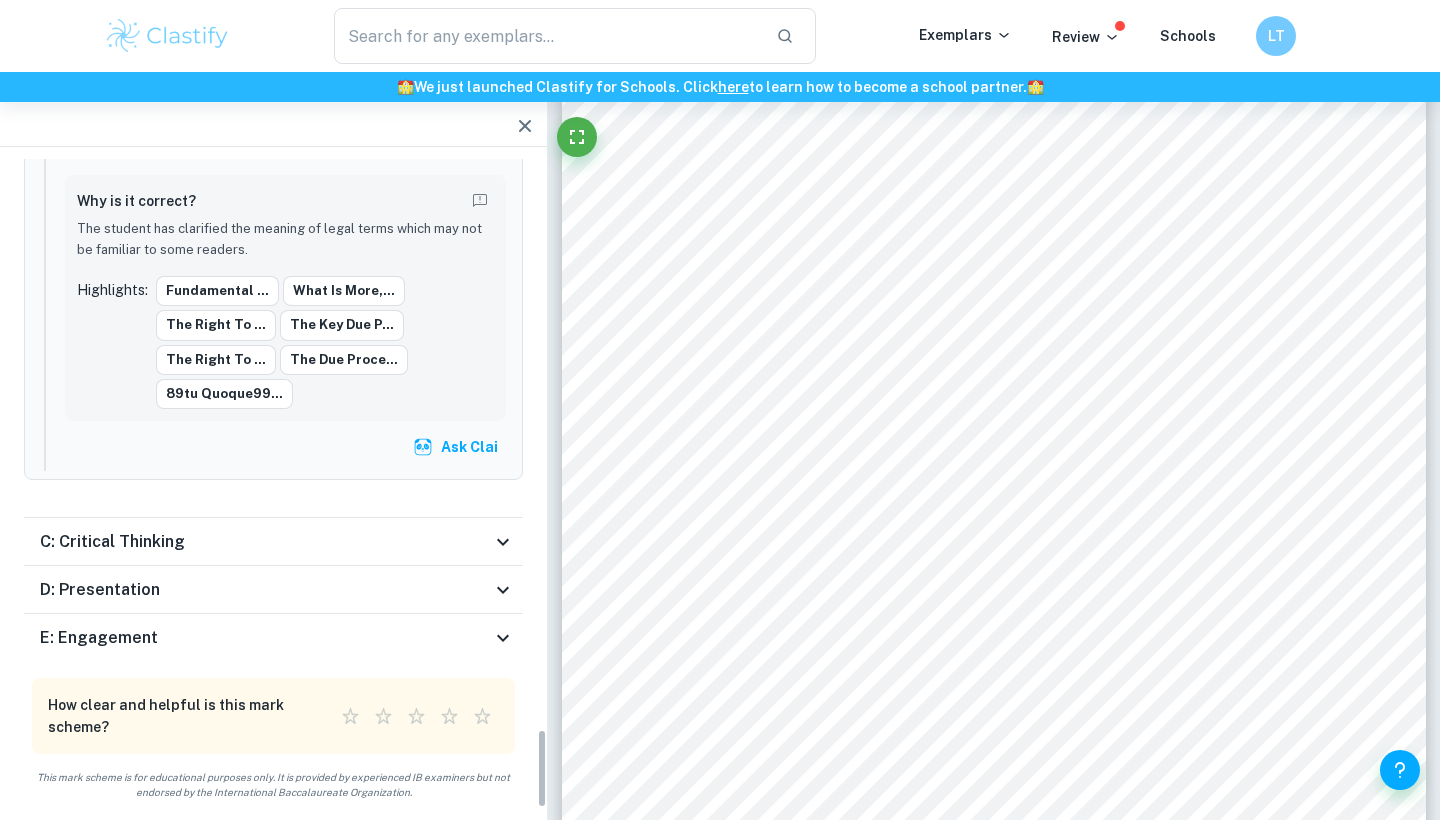scroll, scrollTop: 4654, scrollLeft: 0, axis: vertical 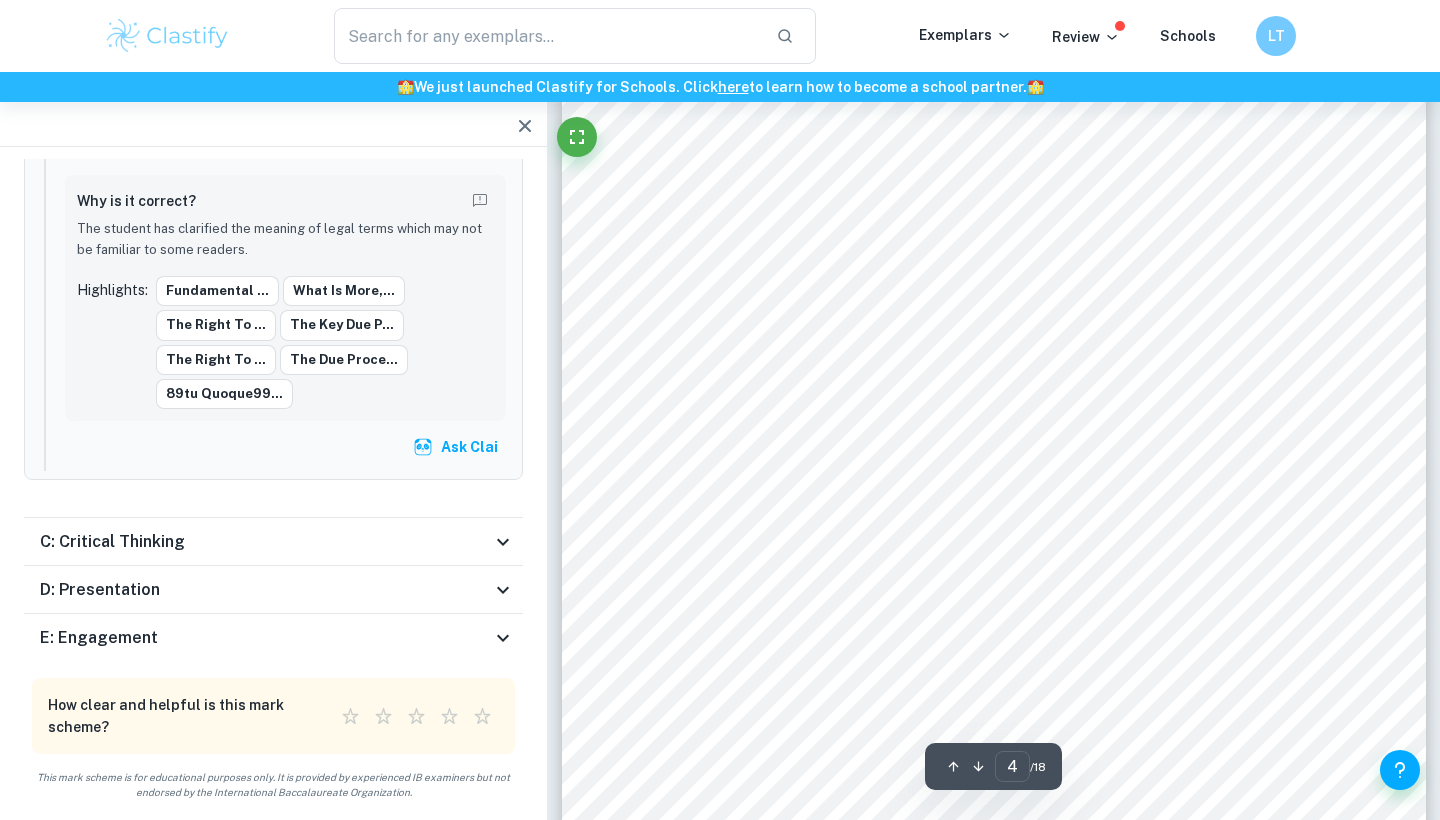 click on "A fundamental component of the due process is the right to a hearing in front of an" at bounding box center (1003, 365) 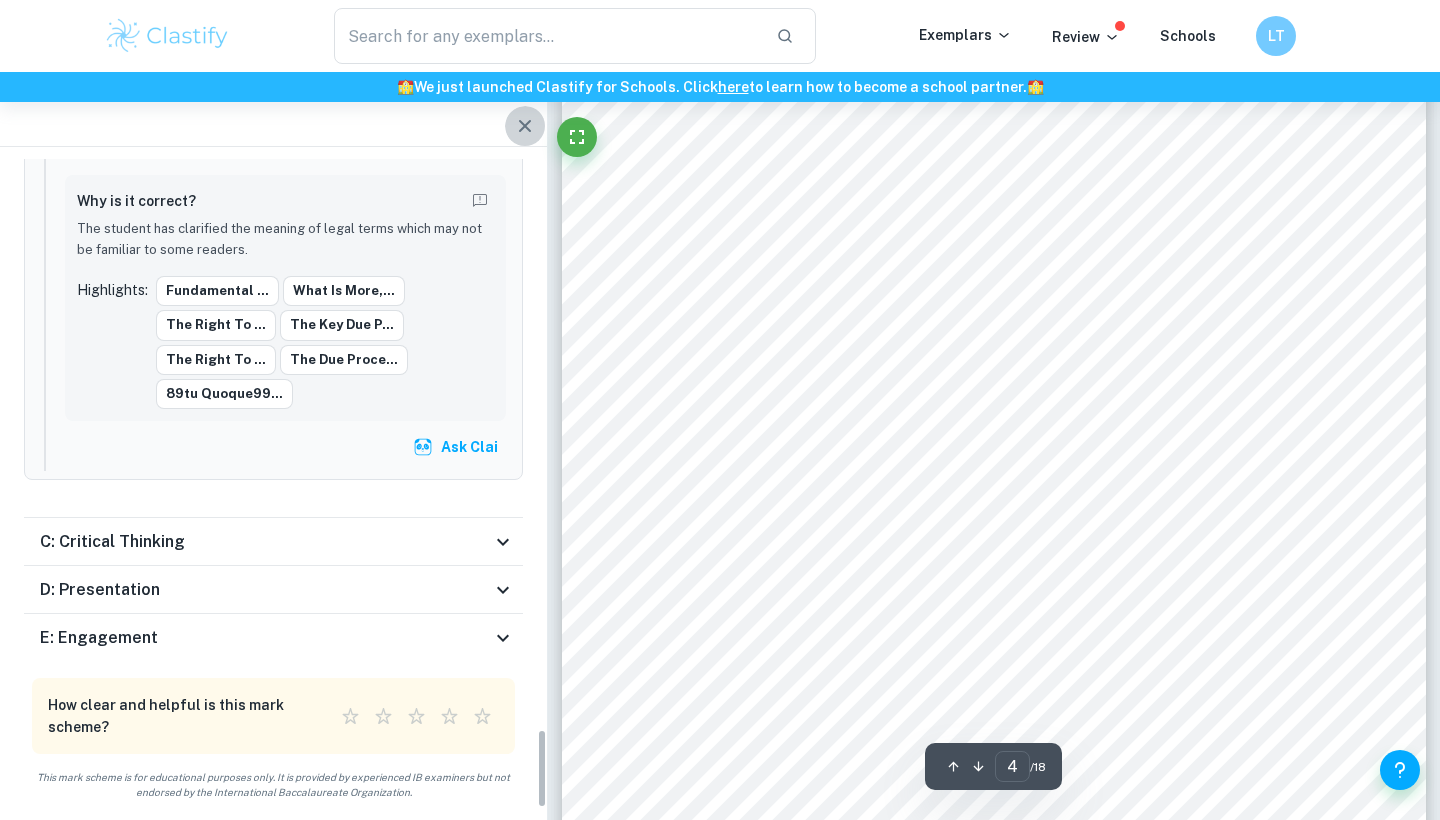 click 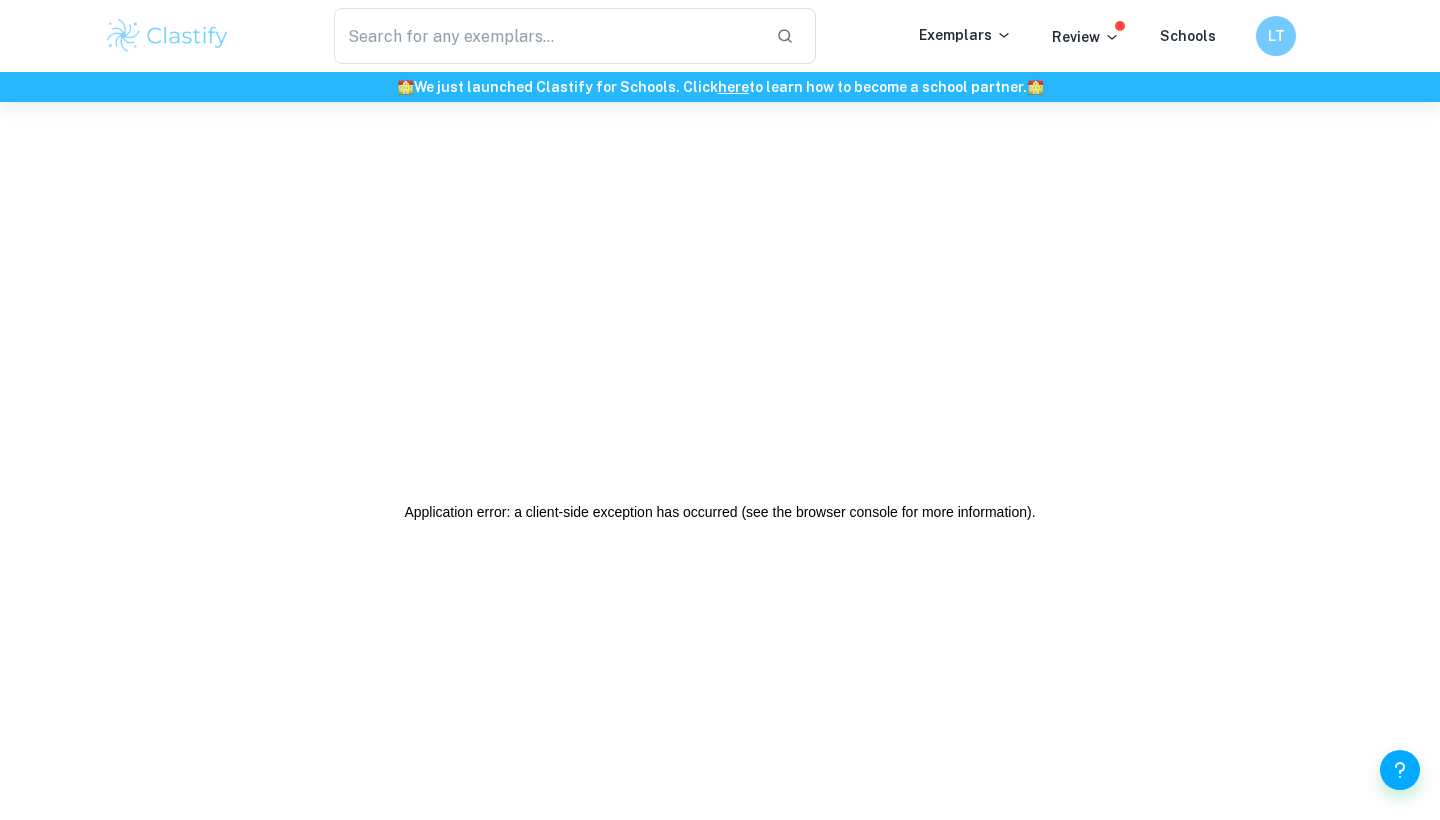scroll, scrollTop: 0, scrollLeft: 0, axis: both 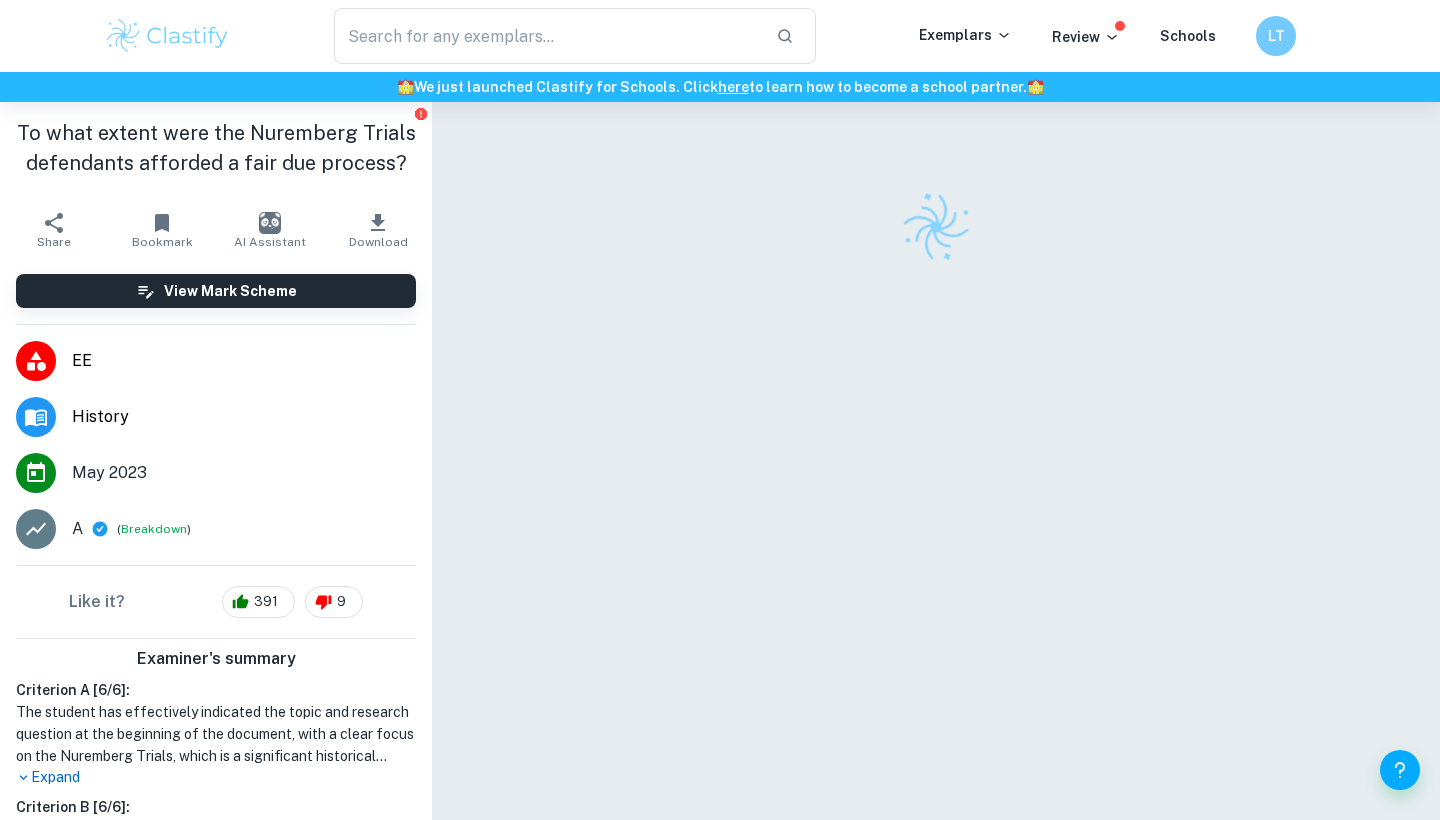 checkbox on "true" 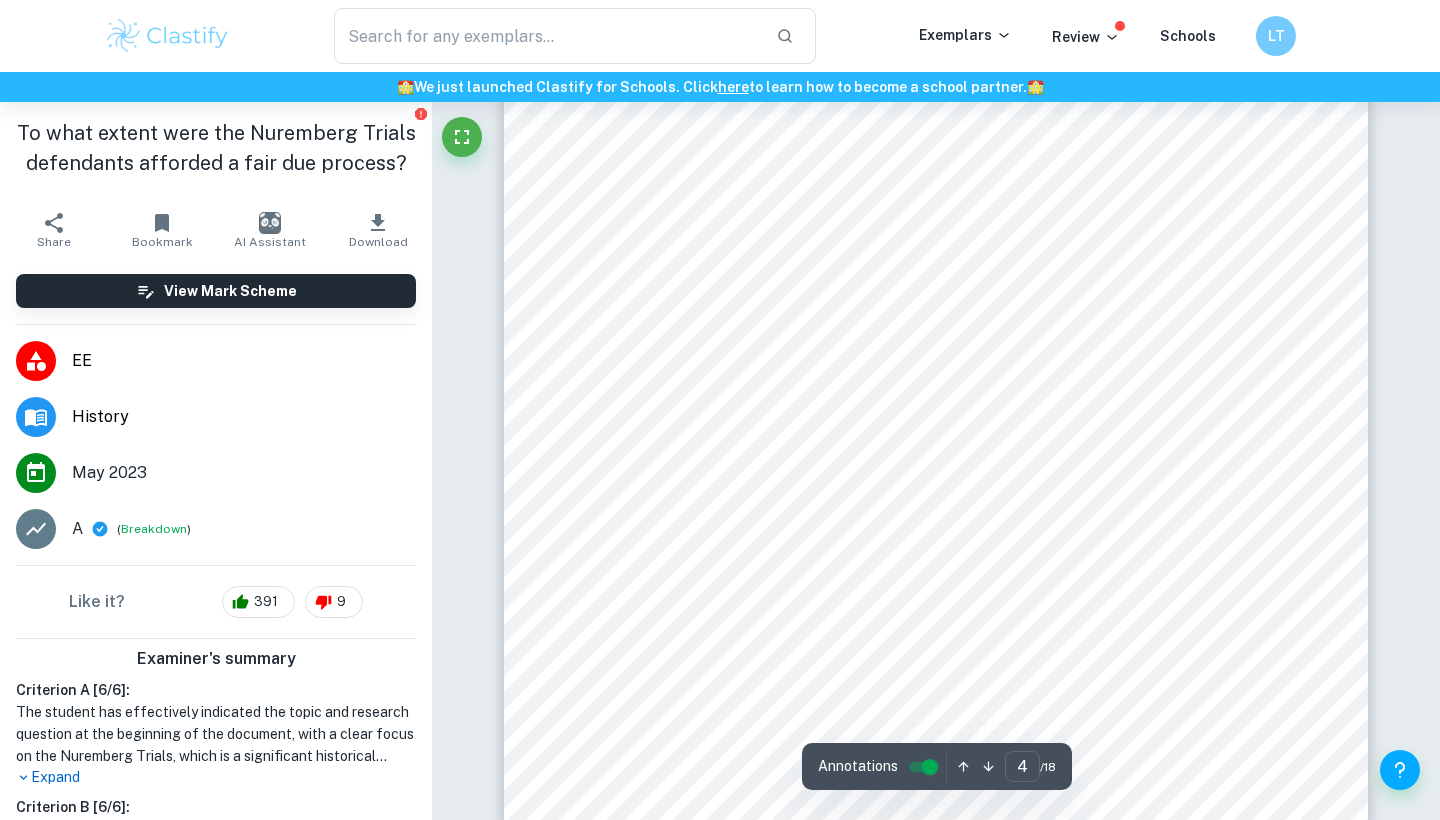 scroll, scrollTop: 4358, scrollLeft: 0, axis: vertical 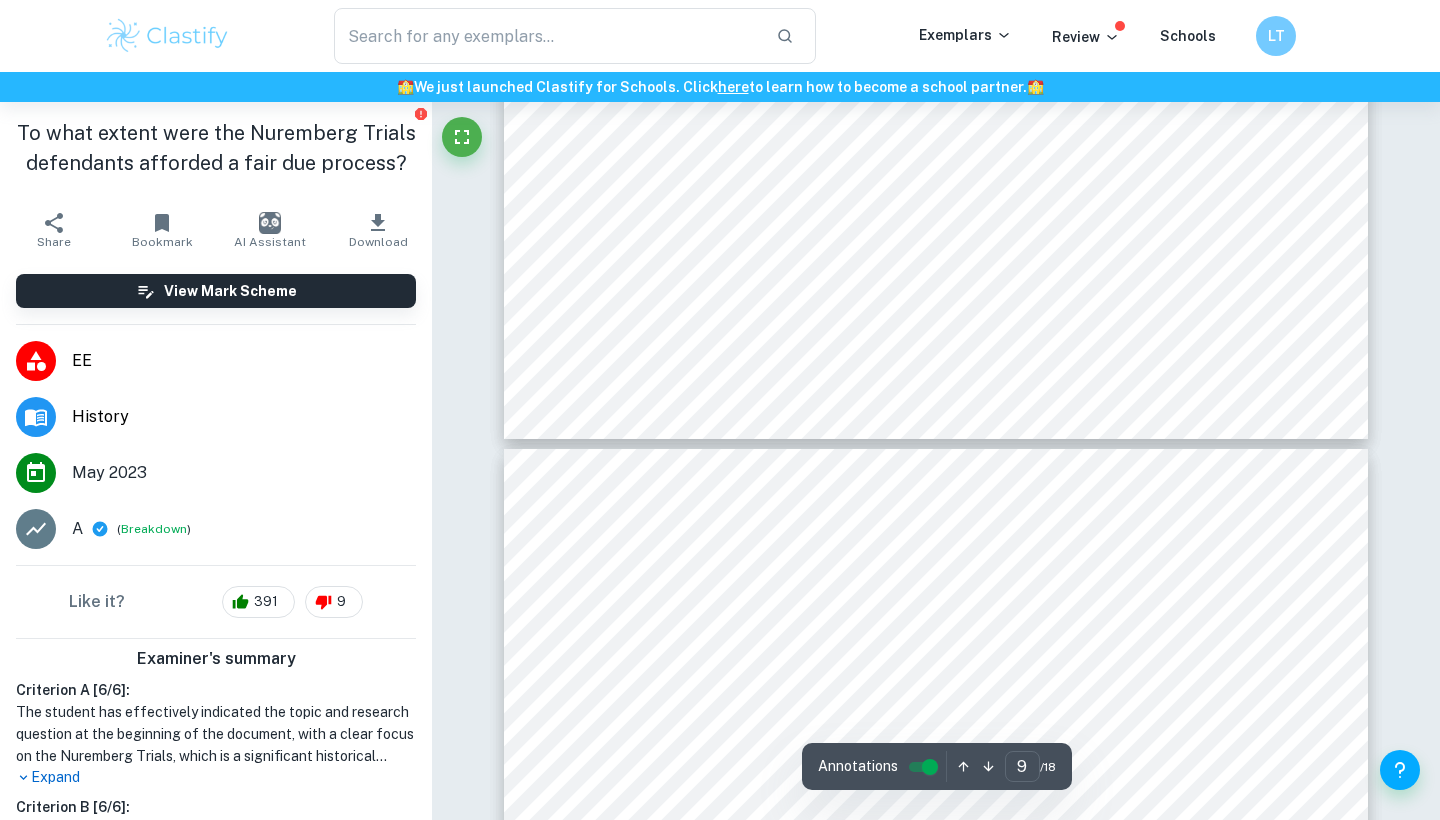 type on "8" 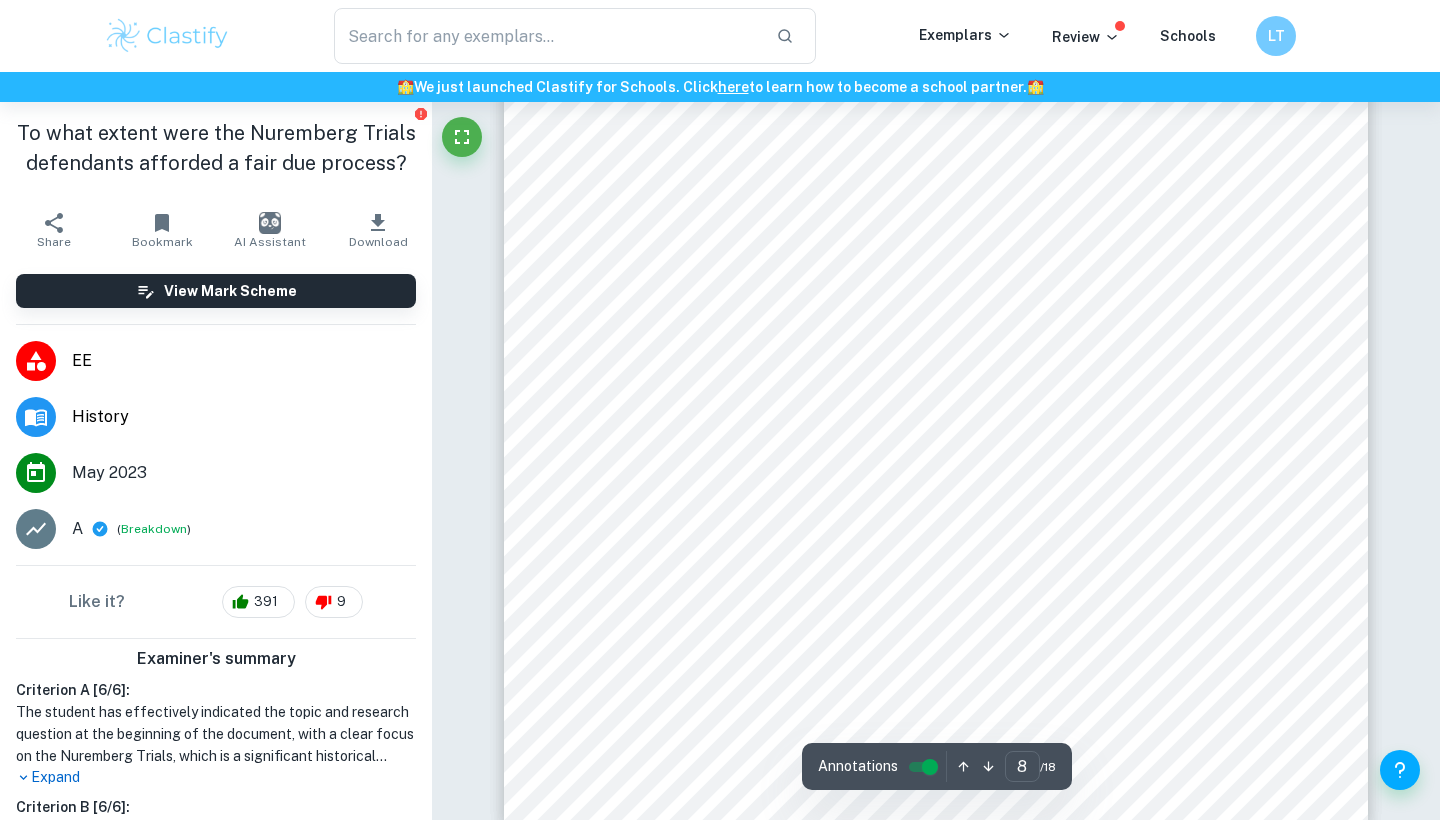 scroll, scrollTop: 9216, scrollLeft: 0, axis: vertical 